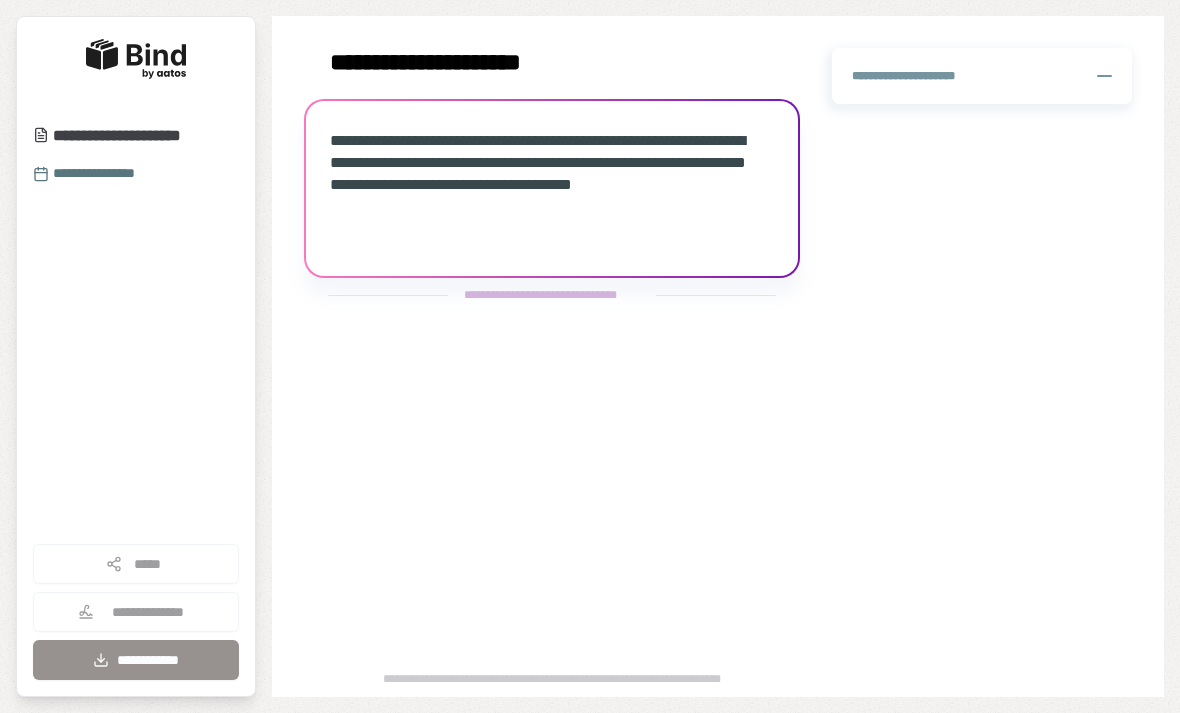 scroll, scrollTop: 0, scrollLeft: 0, axis: both 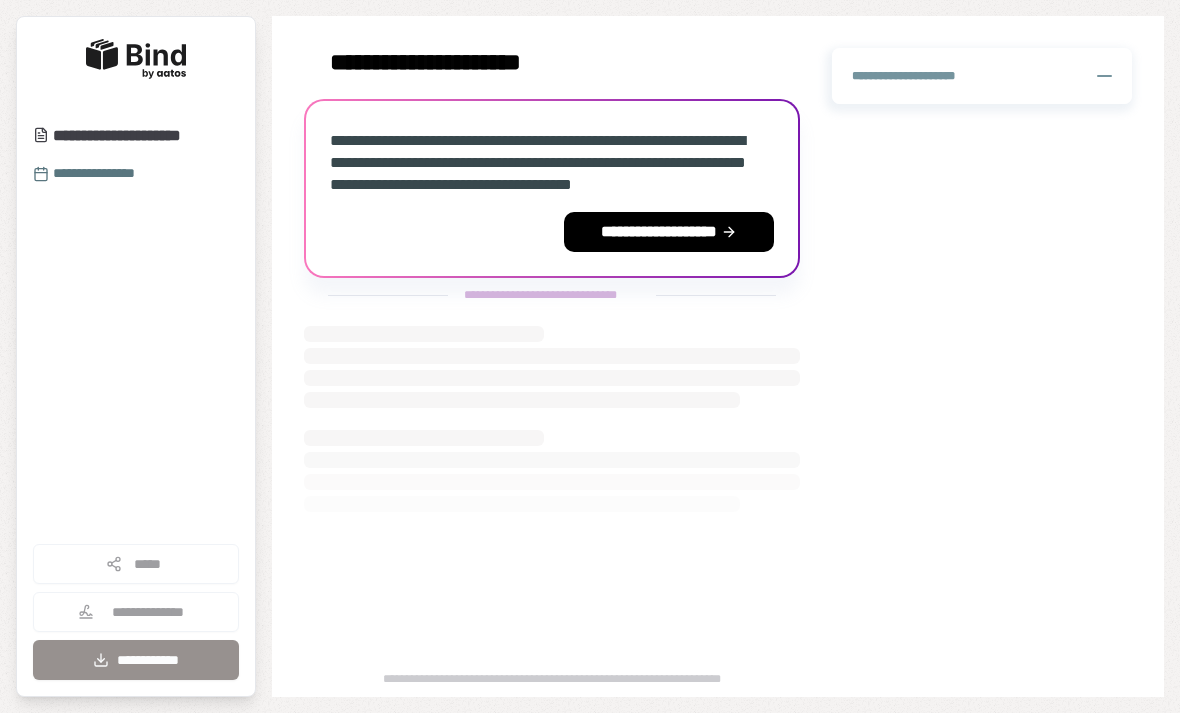 click 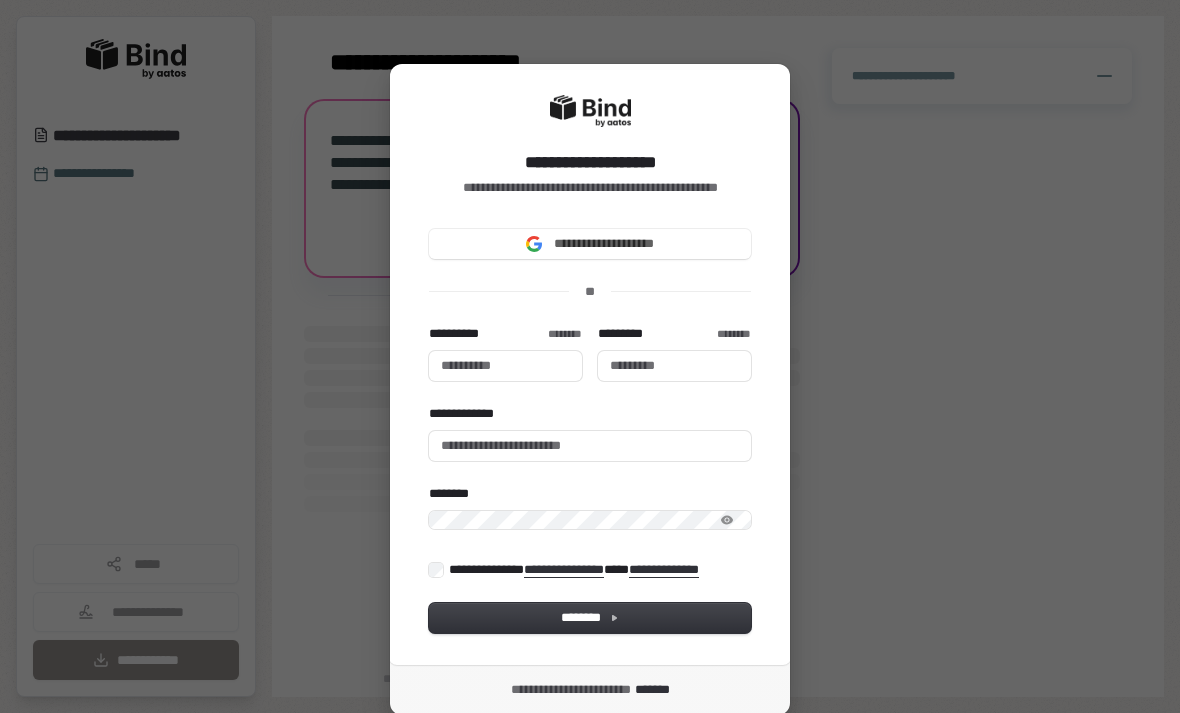 type 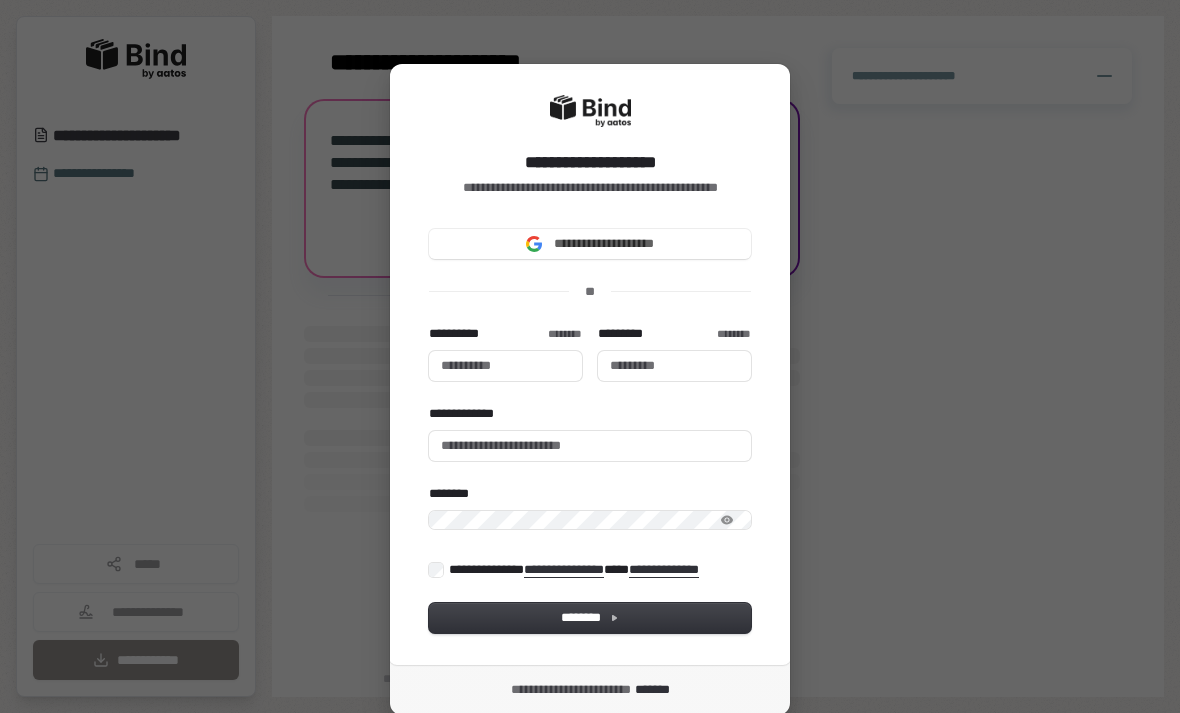 type 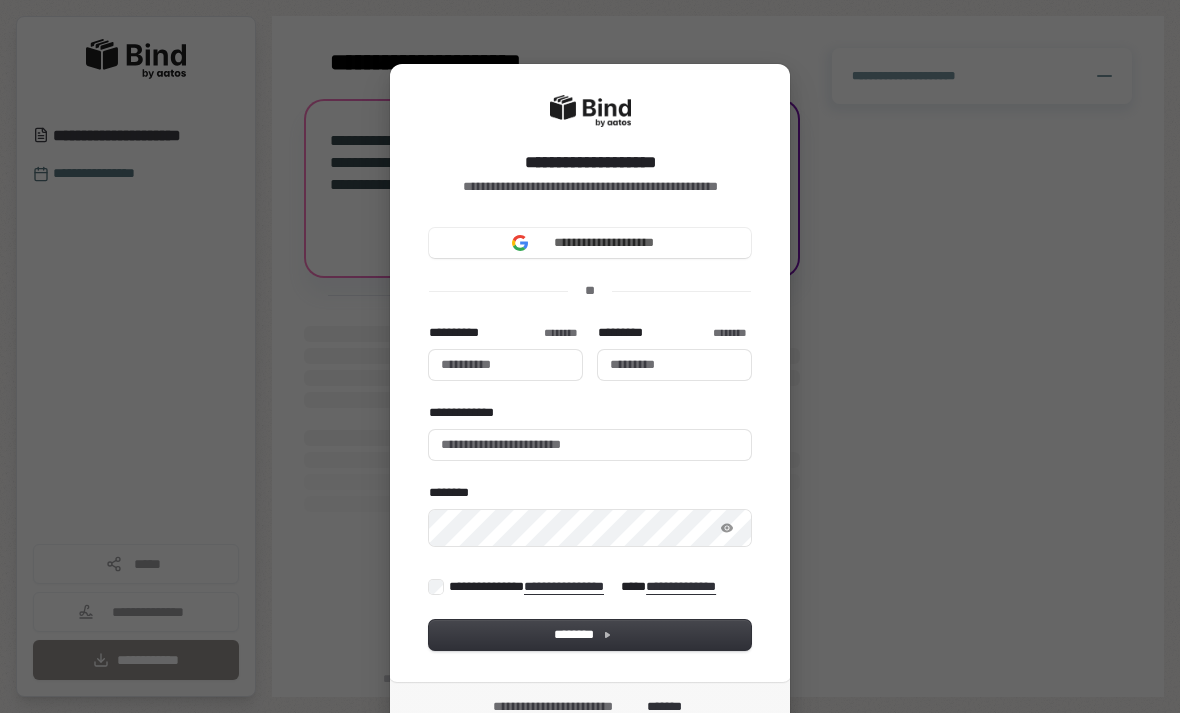 click on "**********" at bounding box center (590, 243) 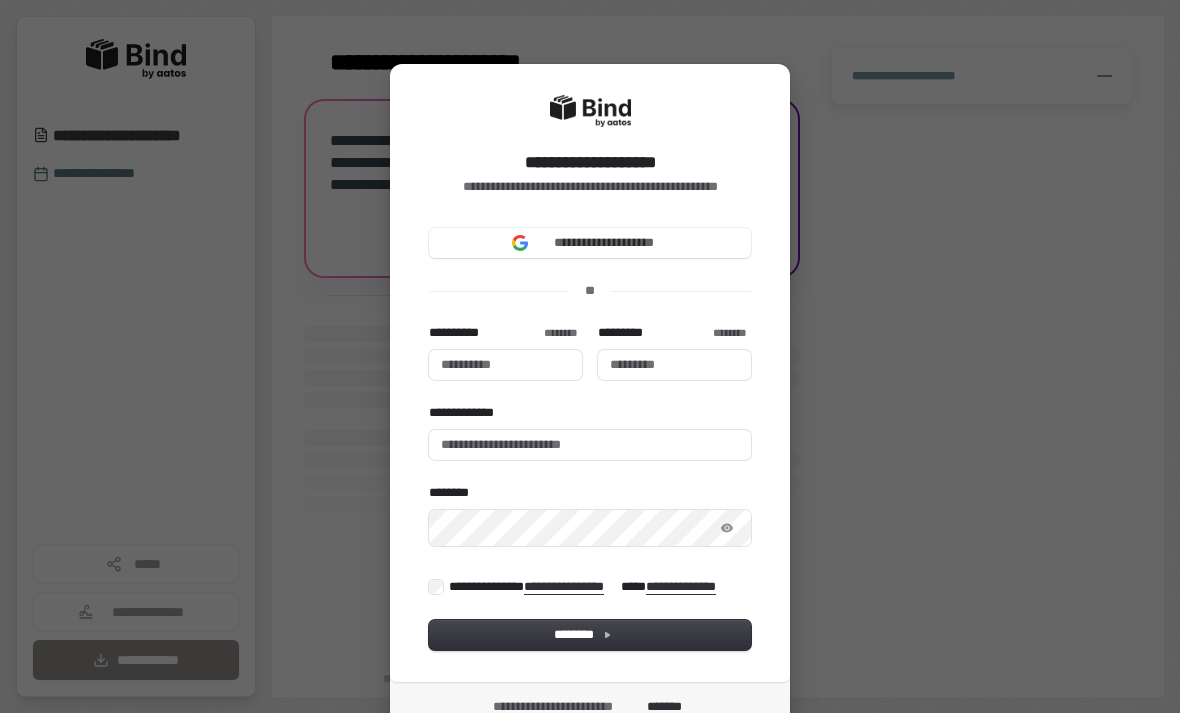 type 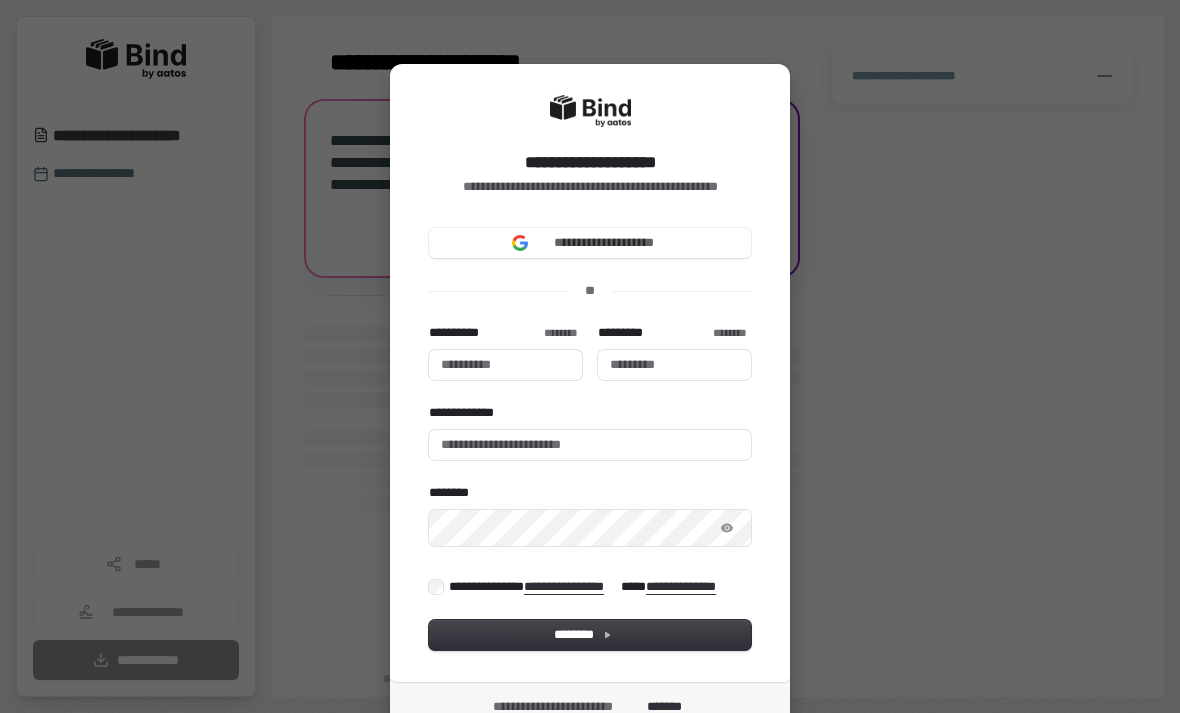 type 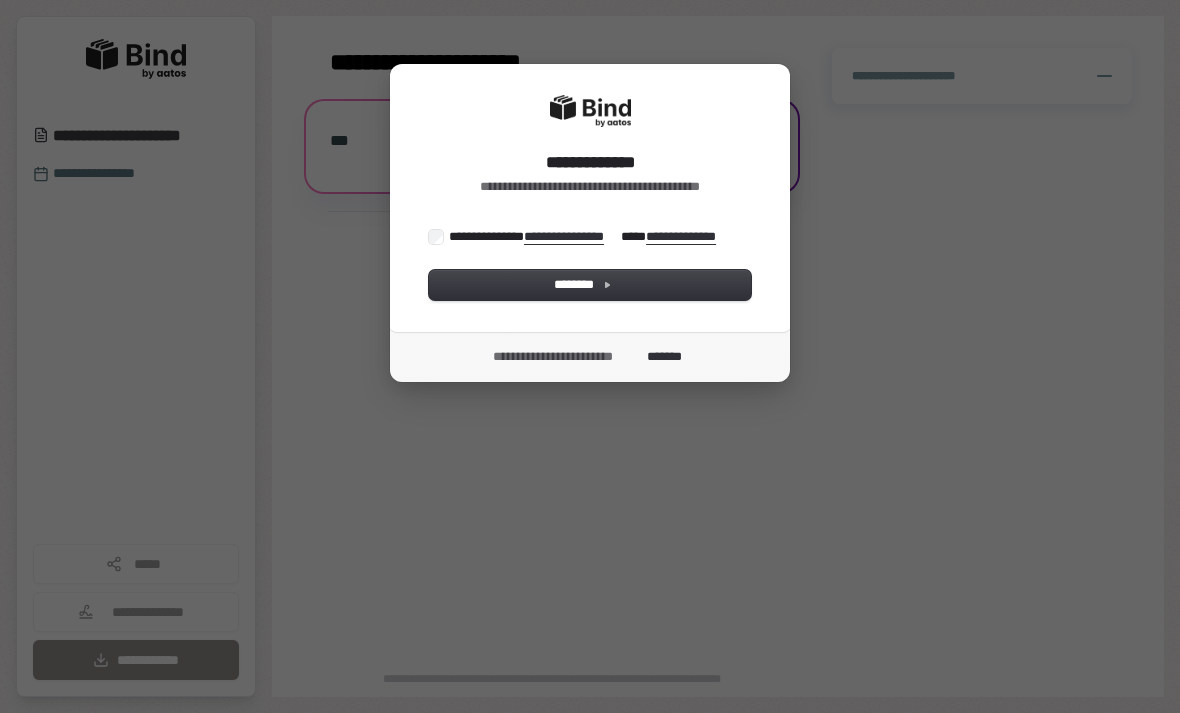 scroll, scrollTop: 0, scrollLeft: 0, axis: both 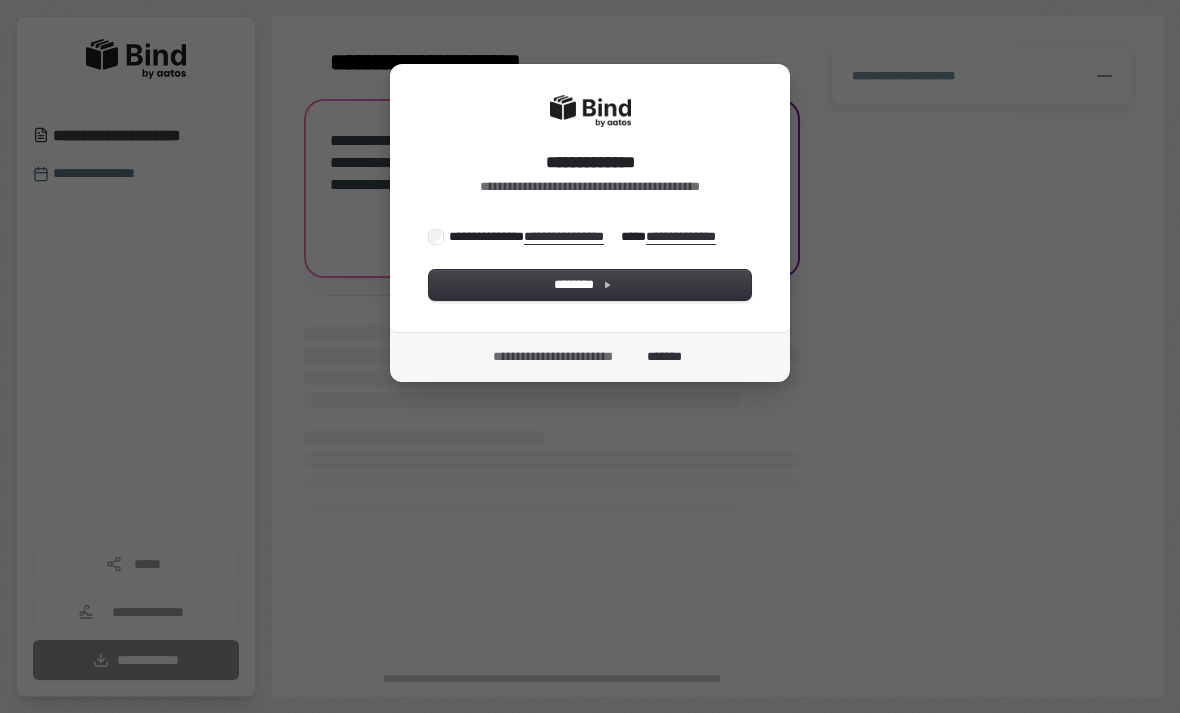 click on "**********" at bounding box center (590, 197) 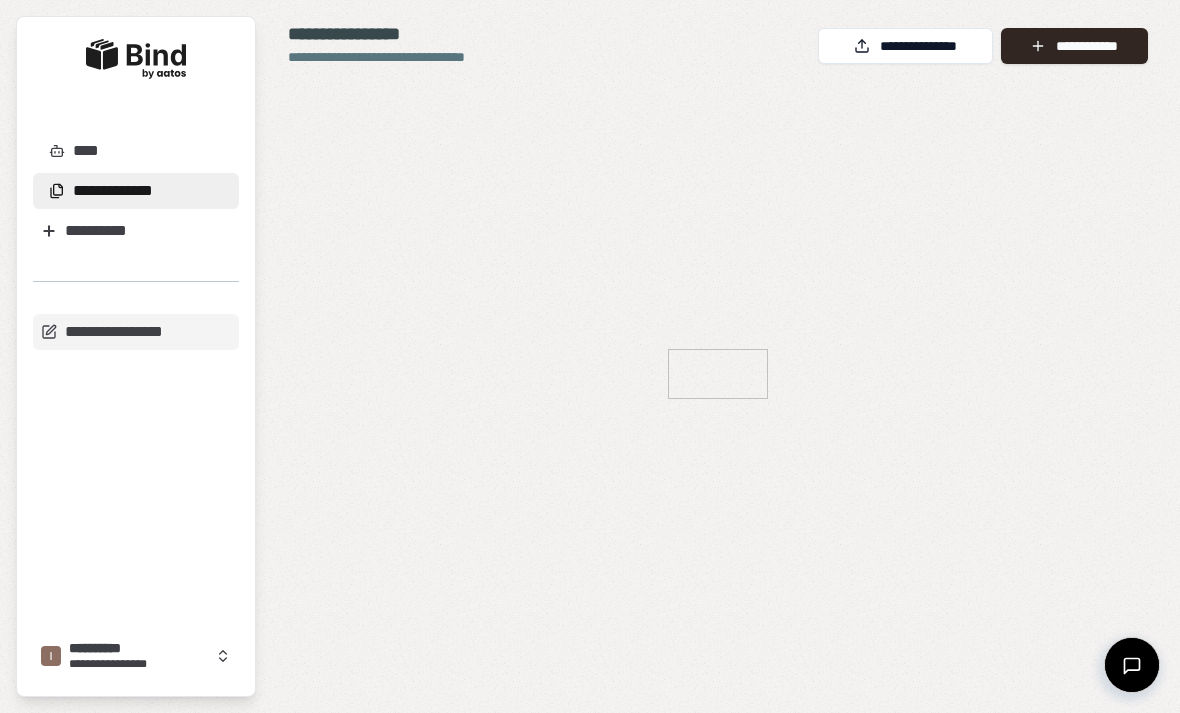 scroll, scrollTop: 0, scrollLeft: 0, axis: both 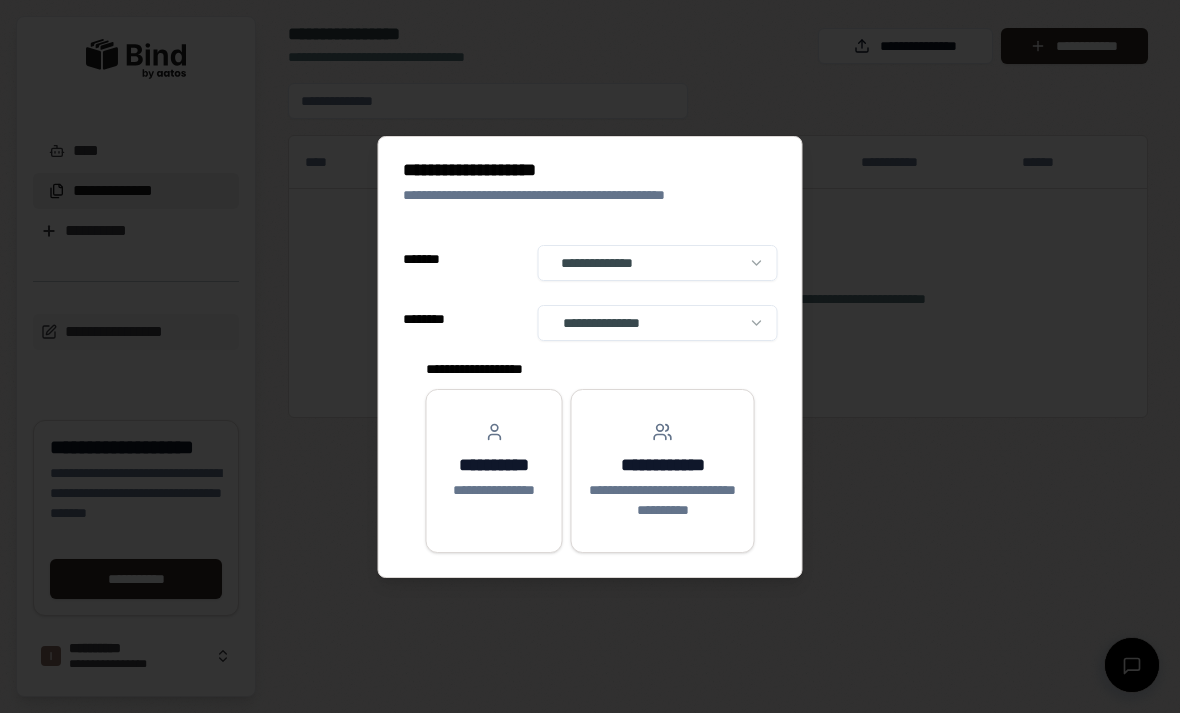 select on "**" 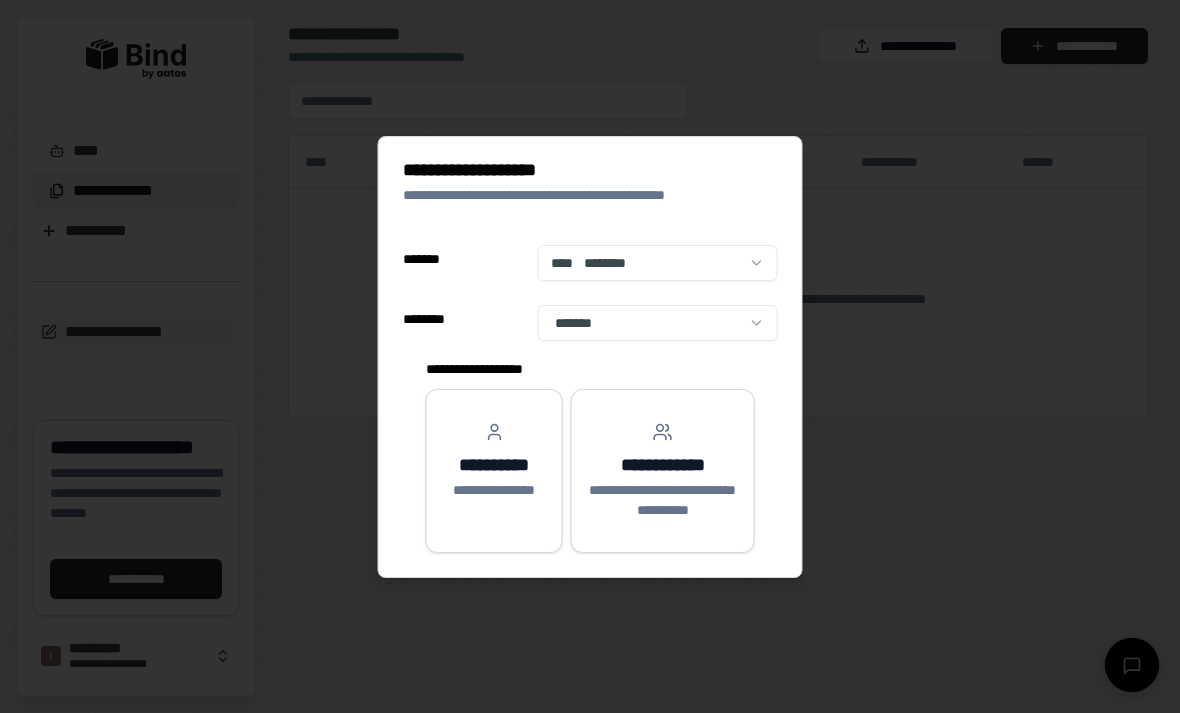 click on "**********" at bounding box center [663, 471] 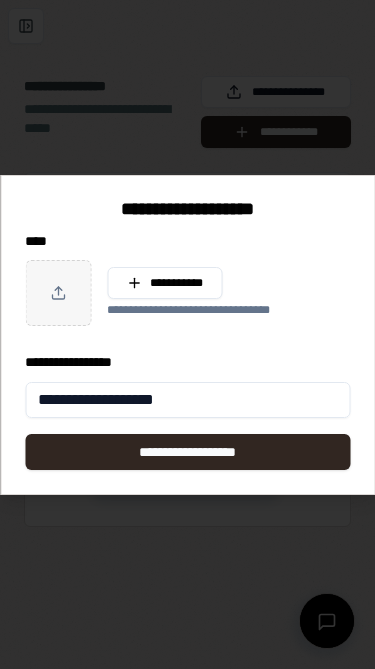 type on "**********" 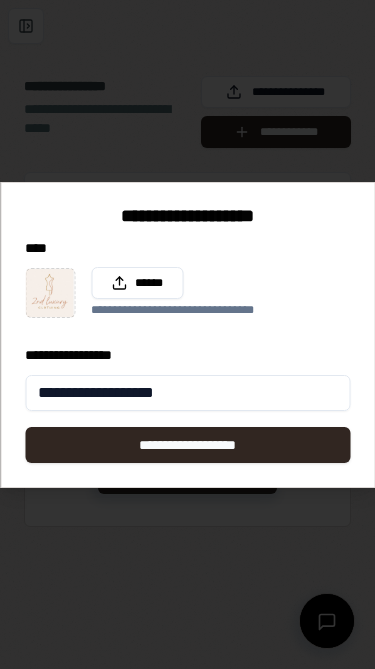 click on "**********" at bounding box center (187, 445) 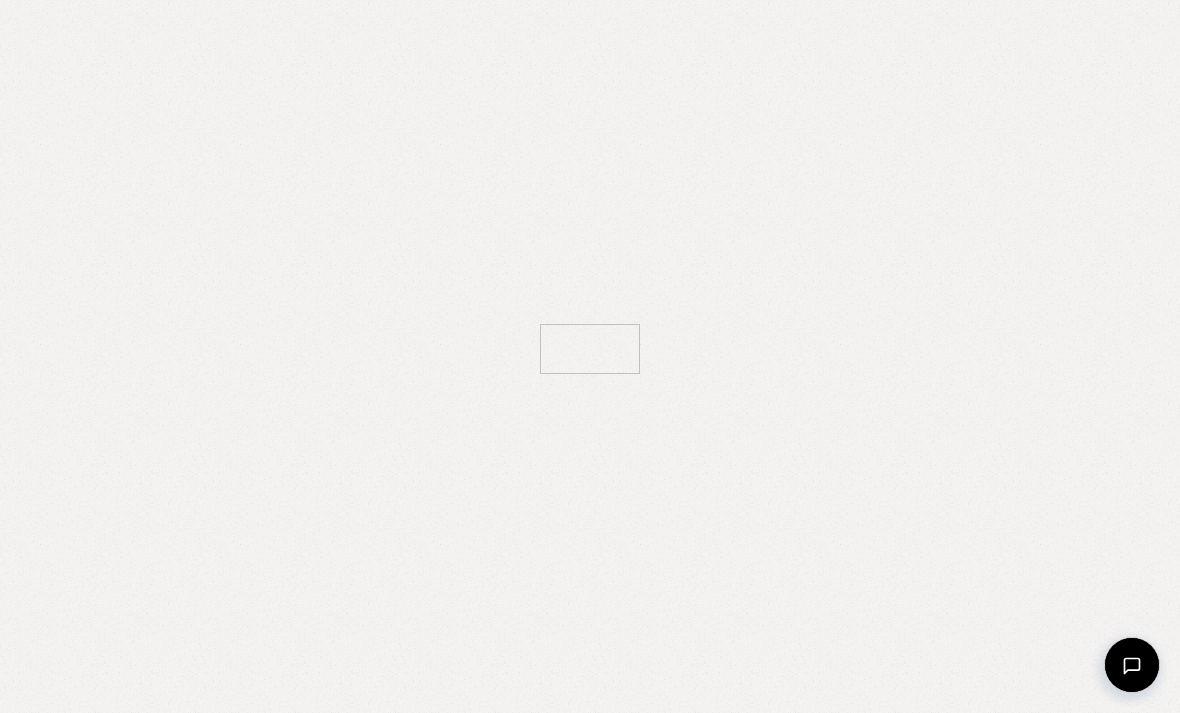 scroll, scrollTop: 0, scrollLeft: 0, axis: both 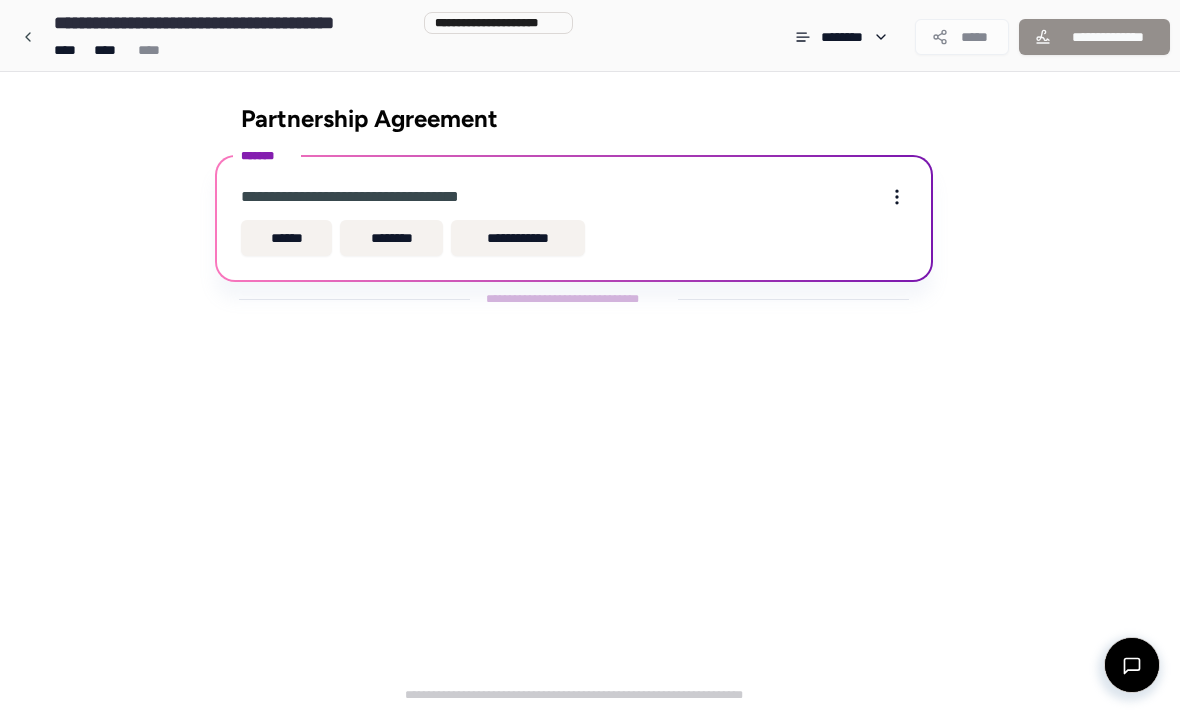 click on "******" at bounding box center (286, 238) 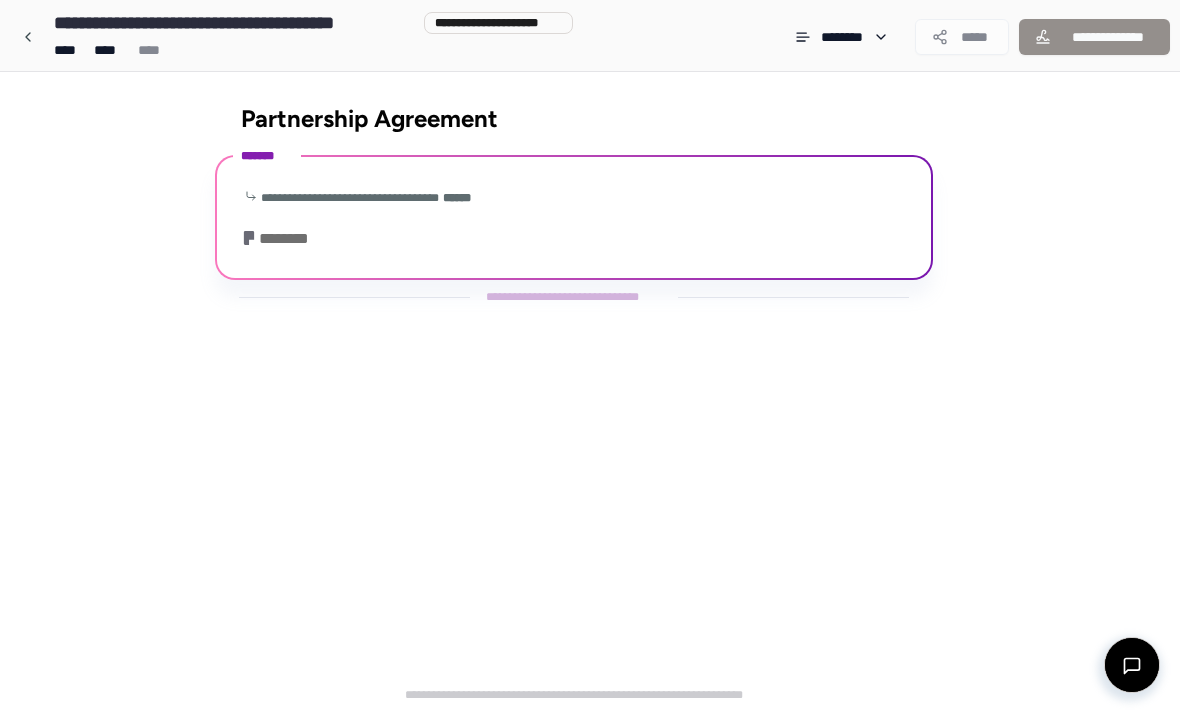 scroll, scrollTop: 31, scrollLeft: 0, axis: vertical 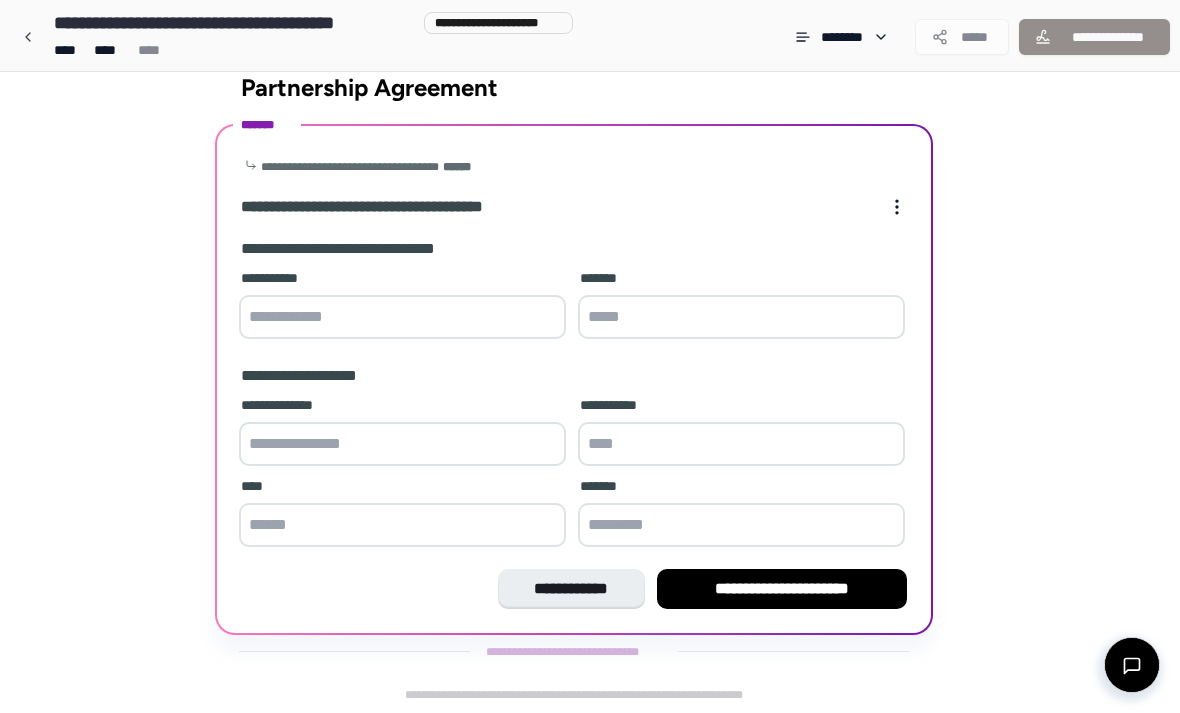 click at bounding box center [402, 317] 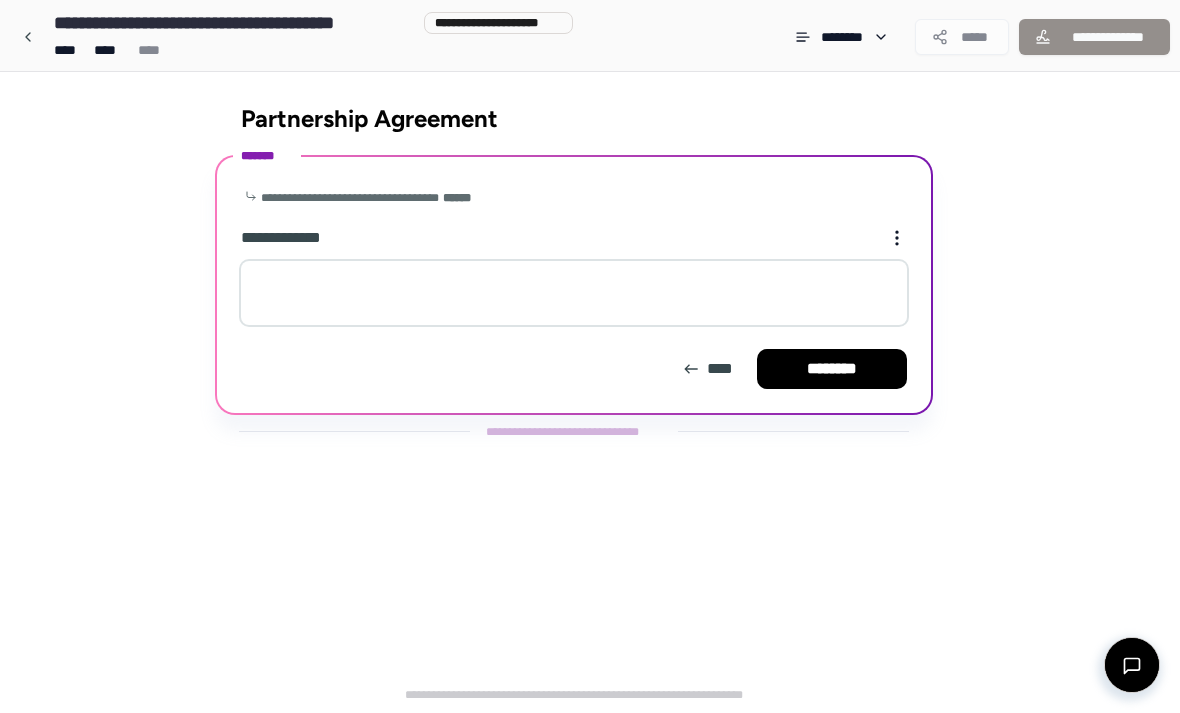 click 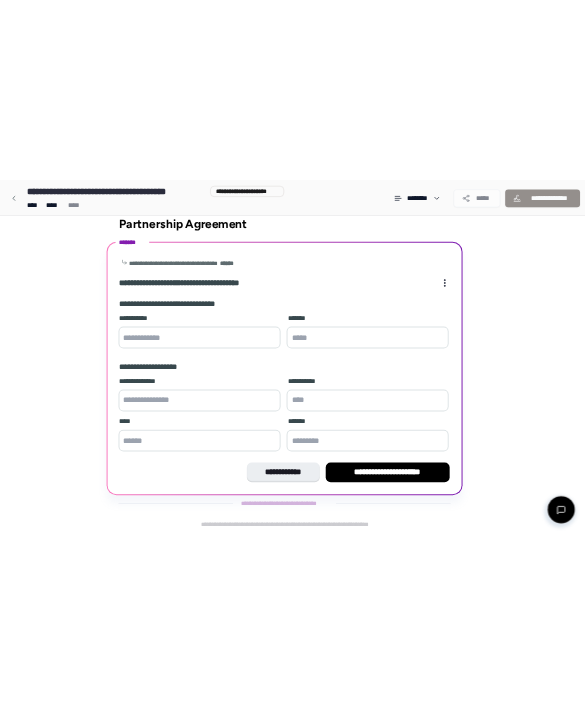scroll, scrollTop: 234, scrollLeft: 0, axis: vertical 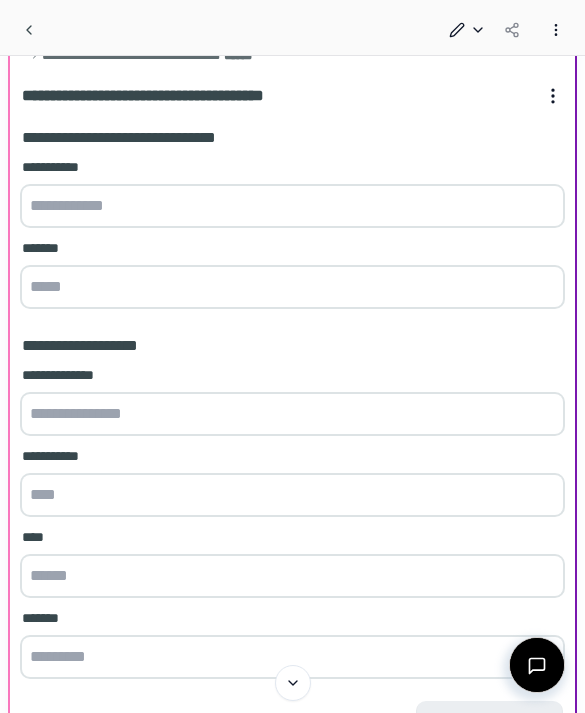 click at bounding box center (292, 206) 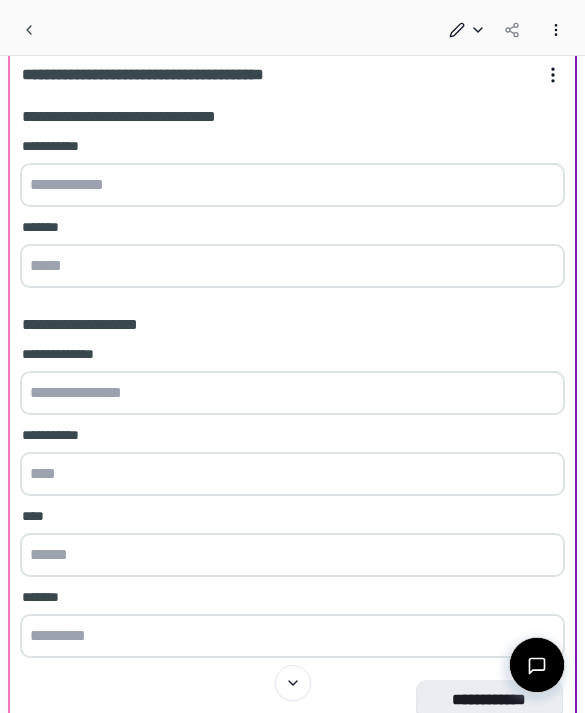 scroll, scrollTop: 170, scrollLeft: 0, axis: vertical 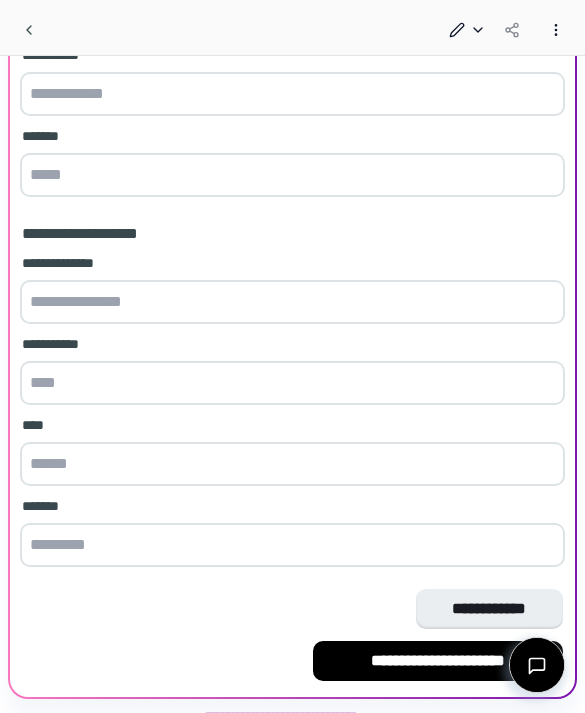 click on "**********" at bounding box center [489, 609] 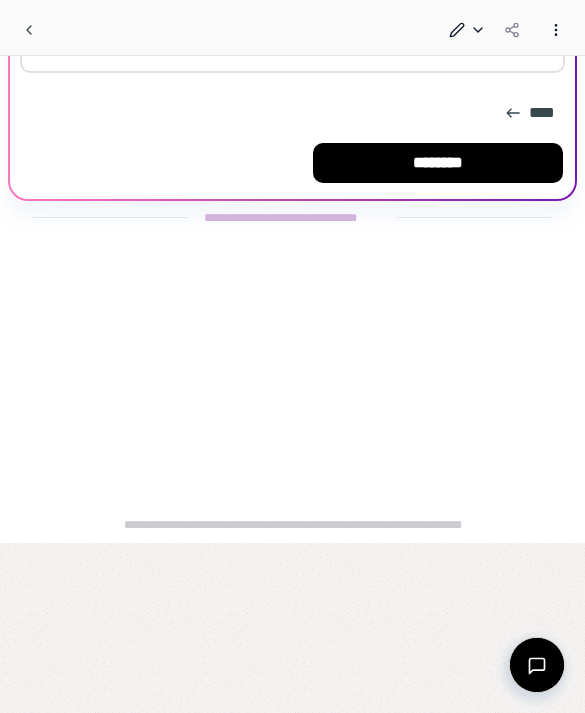 scroll, scrollTop: 0, scrollLeft: 0, axis: both 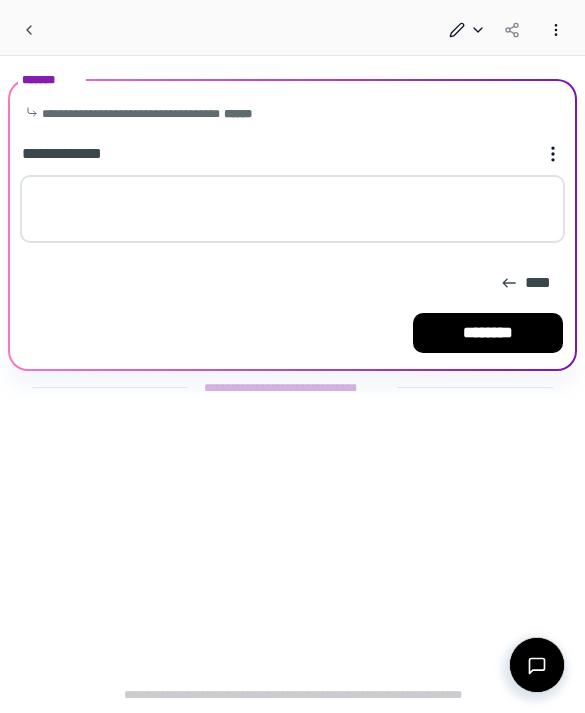 click 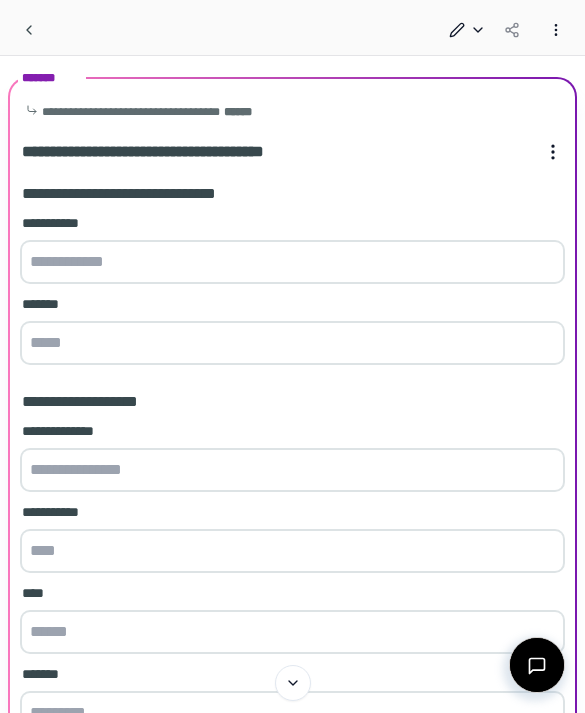 scroll, scrollTop: 0, scrollLeft: 0, axis: both 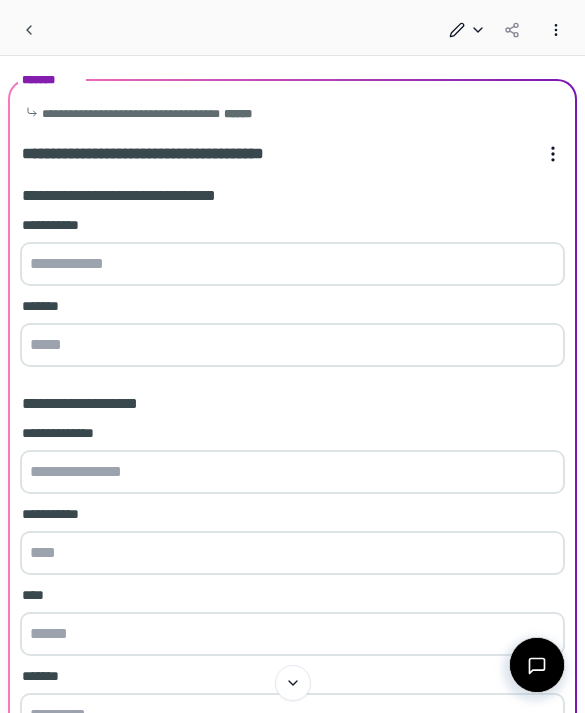click at bounding box center (292, 264) 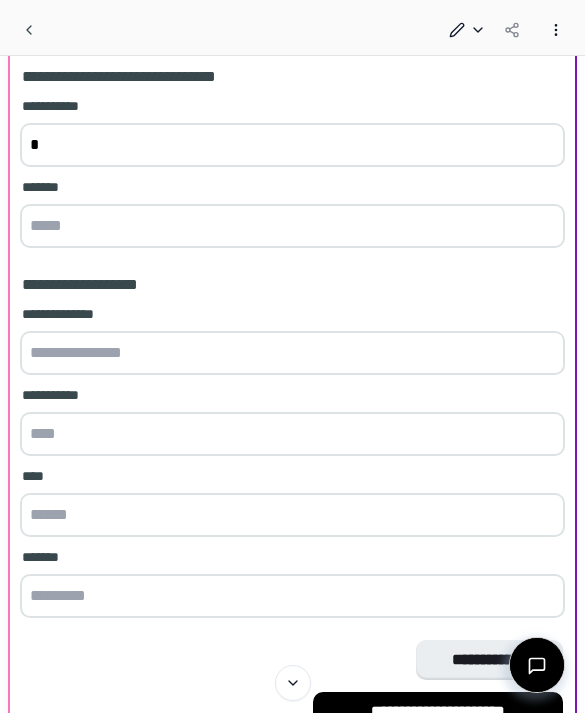 scroll, scrollTop: 118, scrollLeft: 0, axis: vertical 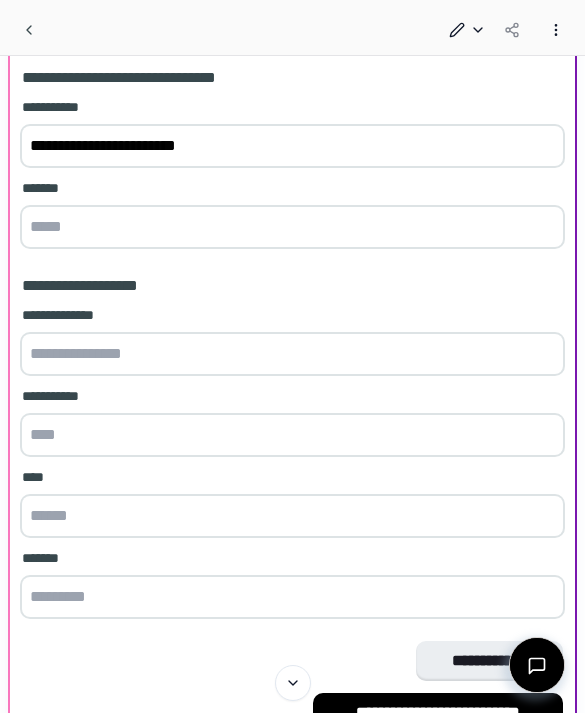 type on "**********" 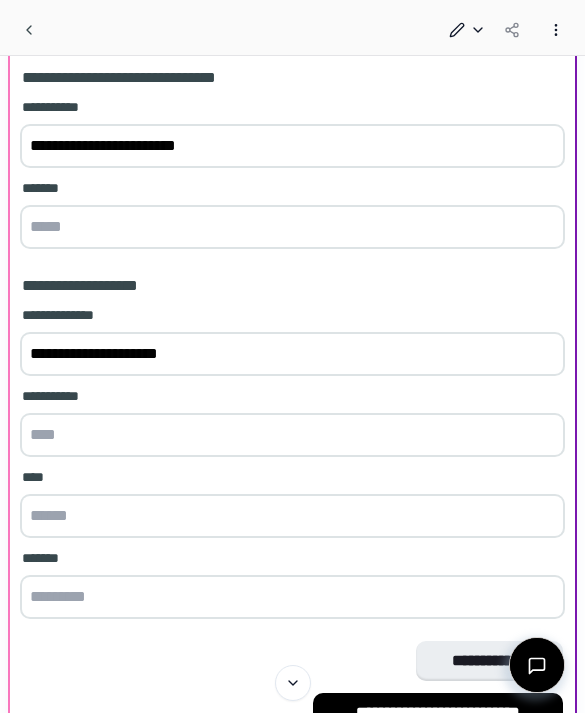 click at bounding box center [292, 435] 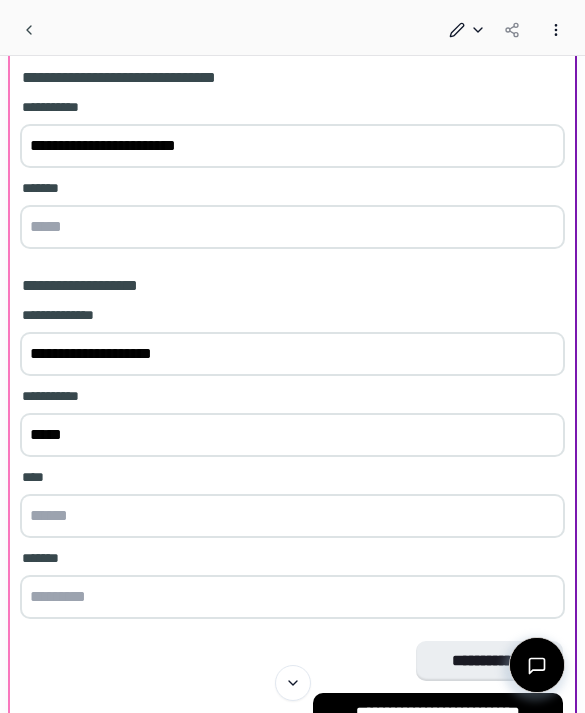type on "*****" 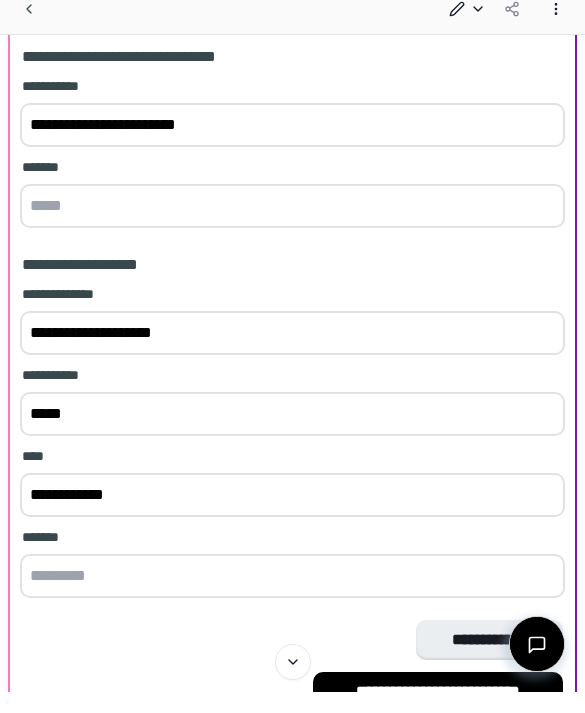 type on "**********" 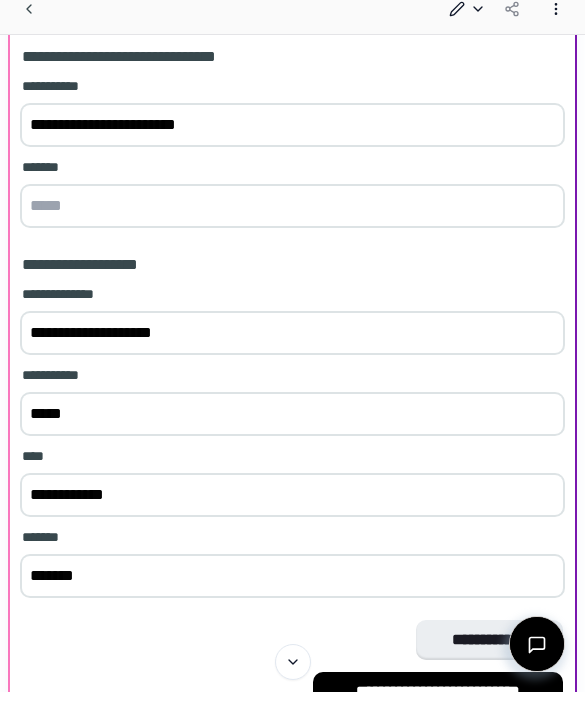type on "********" 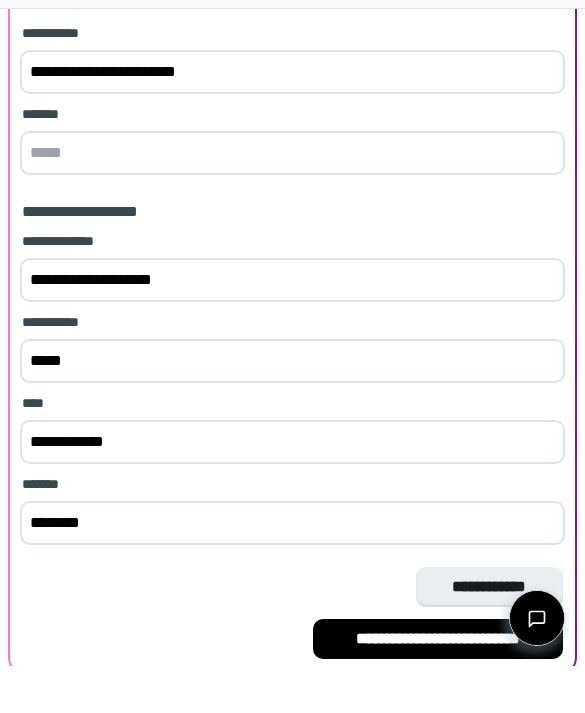 scroll, scrollTop: 157, scrollLeft: 0, axis: vertical 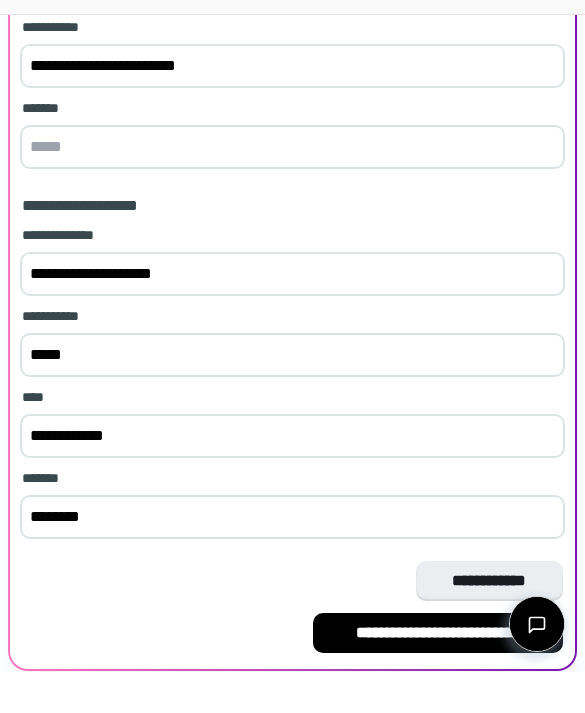 click on "**********" at bounding box center [489, 622] 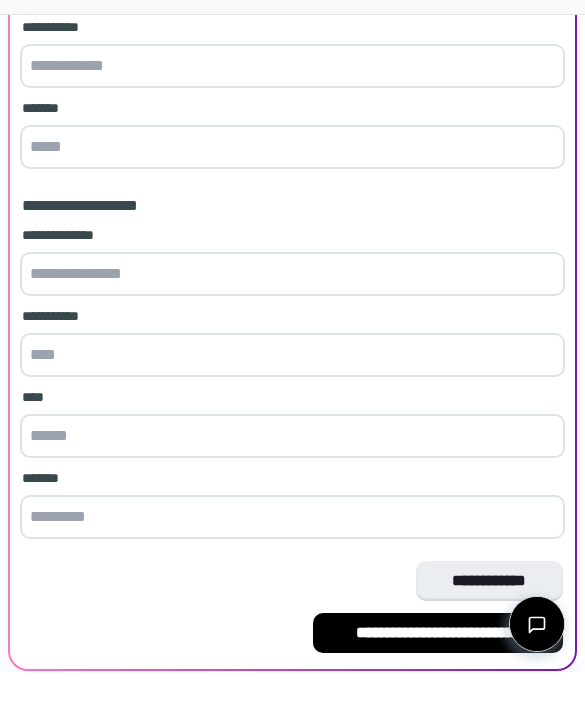 scroll, scrollTop: 0, scrollLeft: 0, axis: both 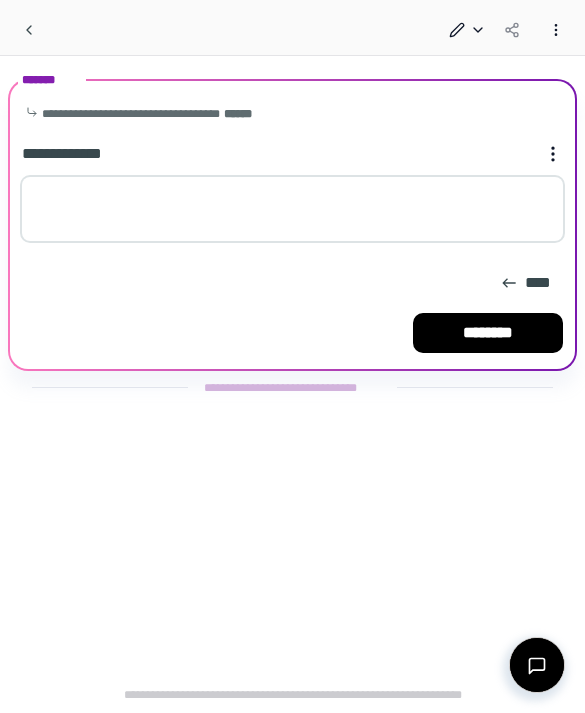 click at bounding box center [292, 209] 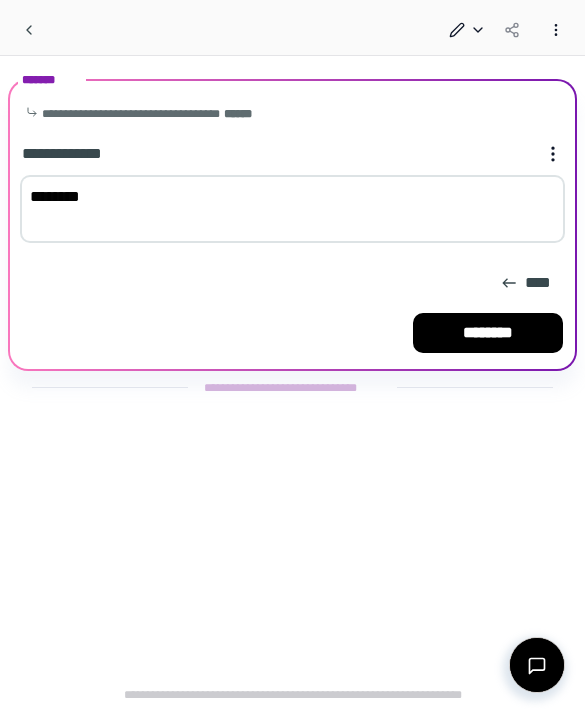 type on "*********" 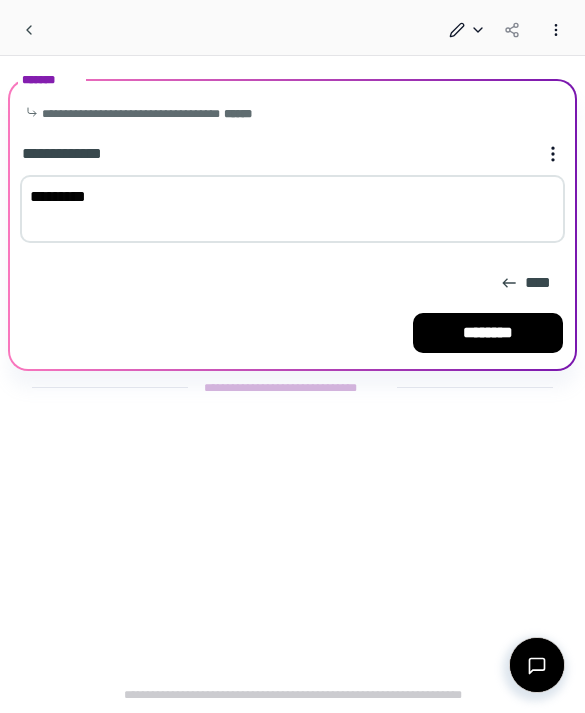 click on "********" at bounding box center (488, 333) 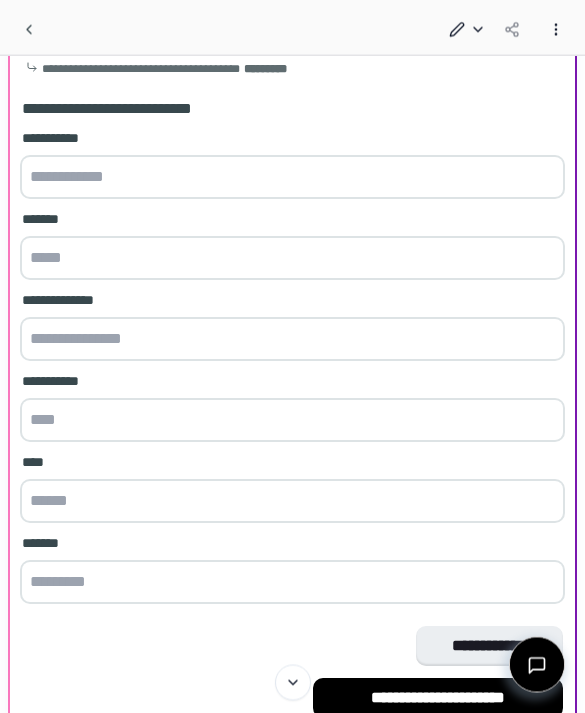 scroll, scrollTop: 85, scrollLeft: 0, axis: vertical 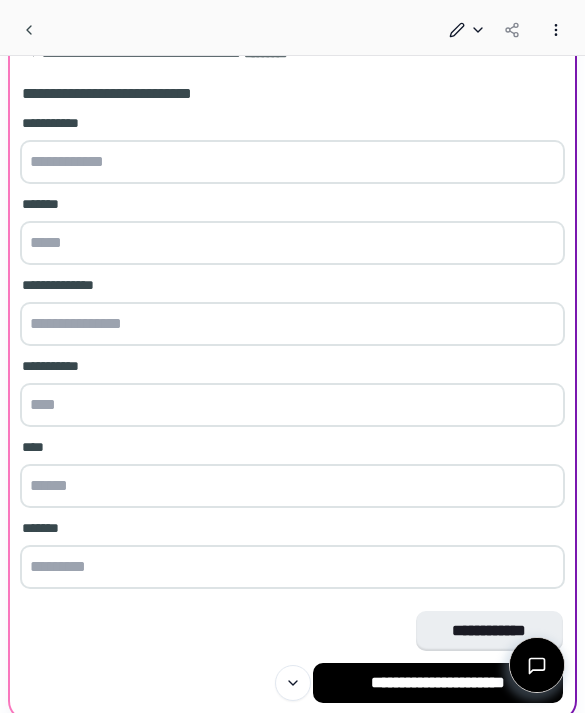 click on "**********" at bounding box center (438, 683) 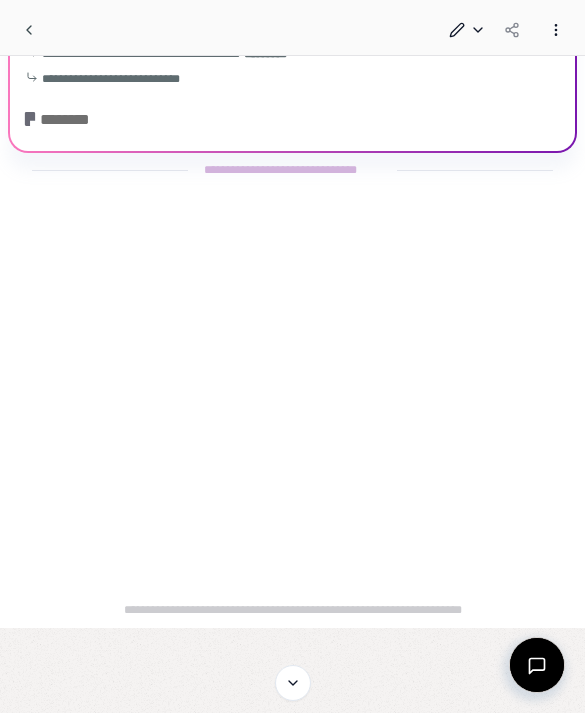 scroll, scrollTop: 0, scrollLeft: 0, axis: both 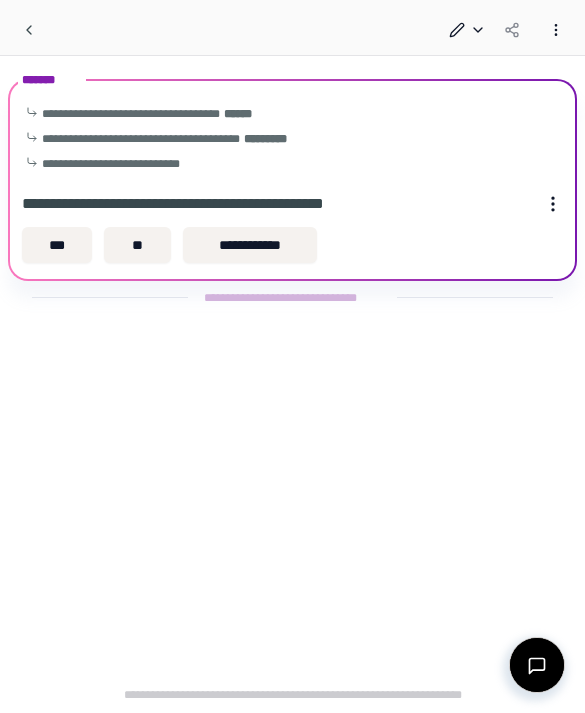 click on "***" at bounding box center [57, 245] 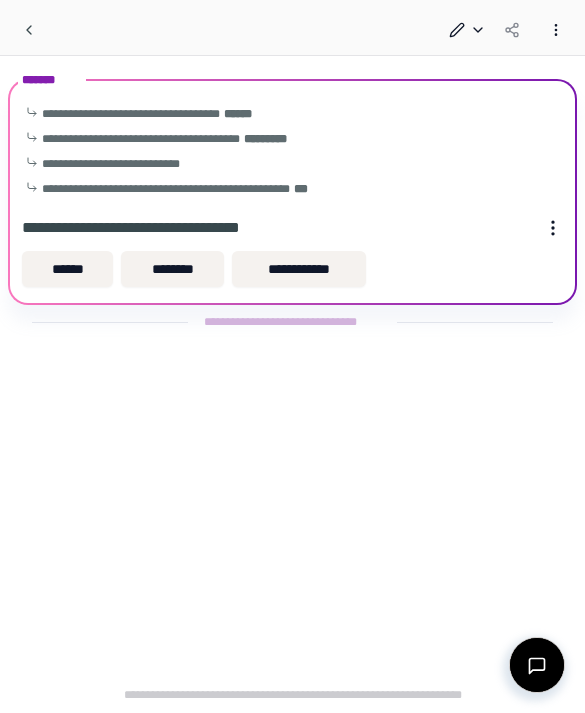 click on "******" at bounding box center [67, 269] 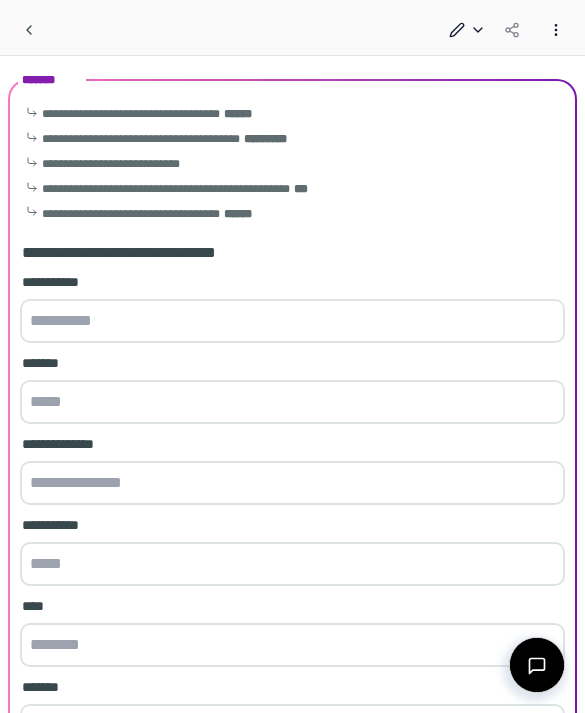 scroll, scrollTop: 246, scrollLeft: 0, axis: vertical 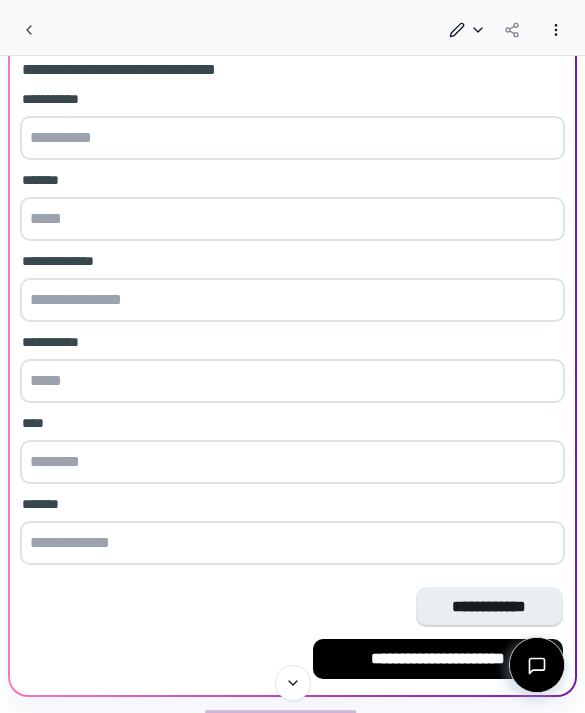 click at bounding box center [292, 138] 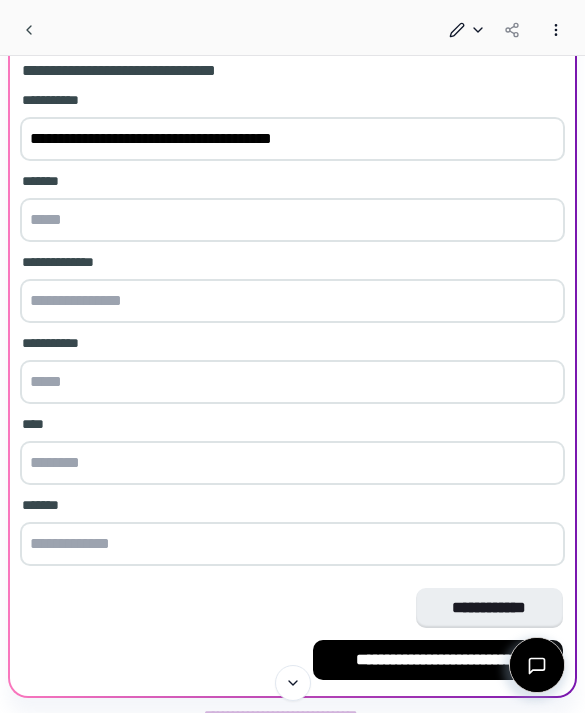 type on "**********" 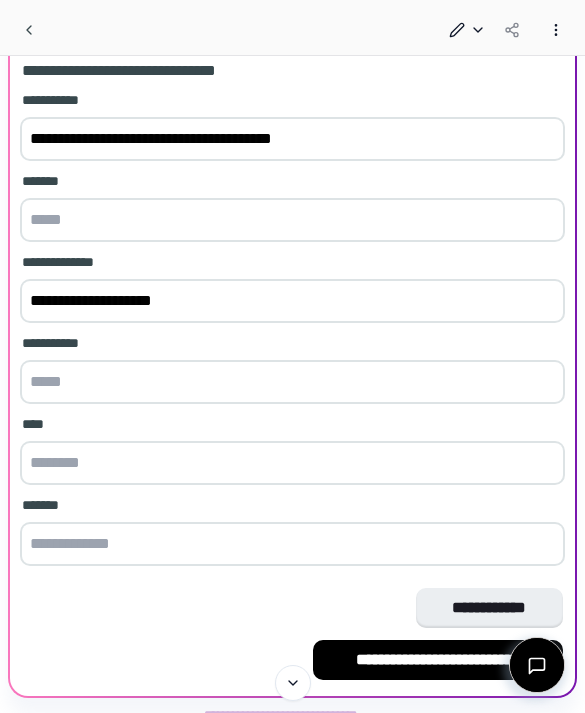 type on "**********" 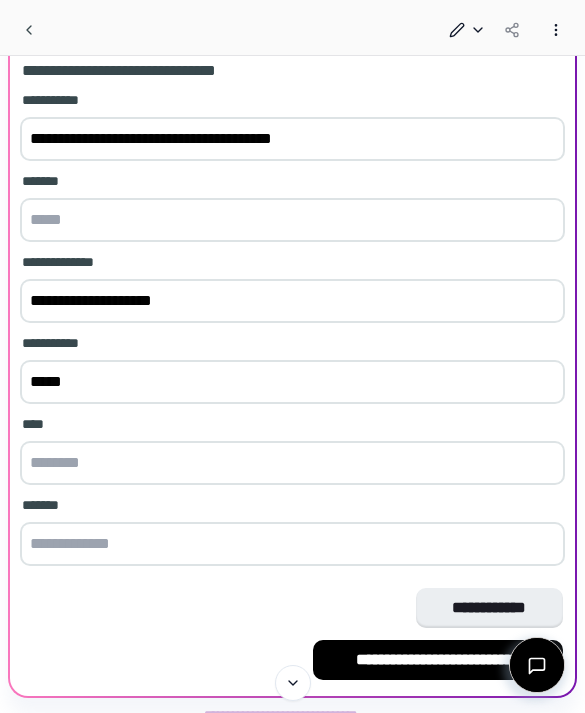 type on "*****" 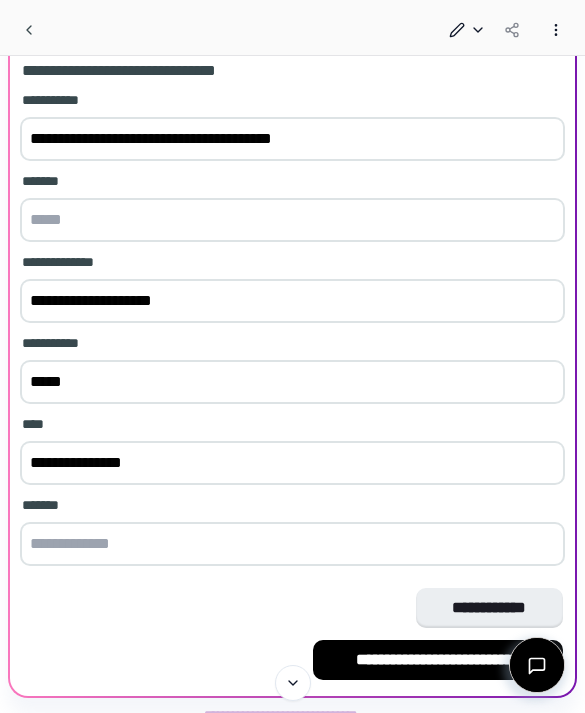 type on "**********" 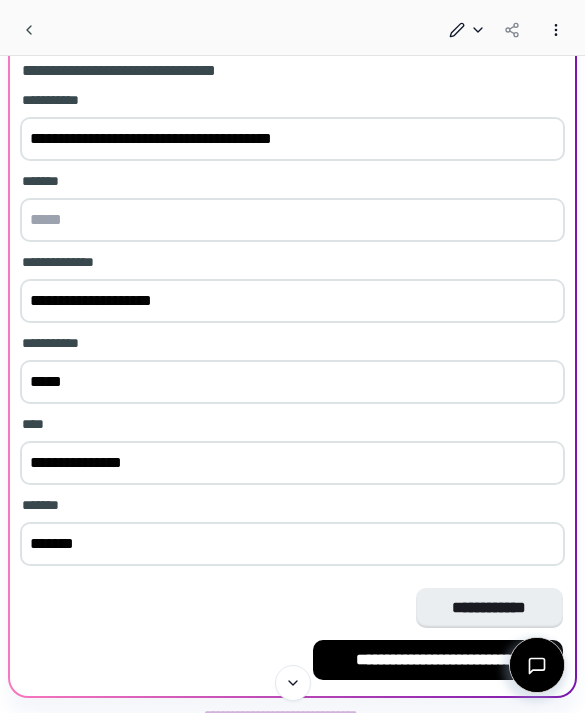 type on "********" 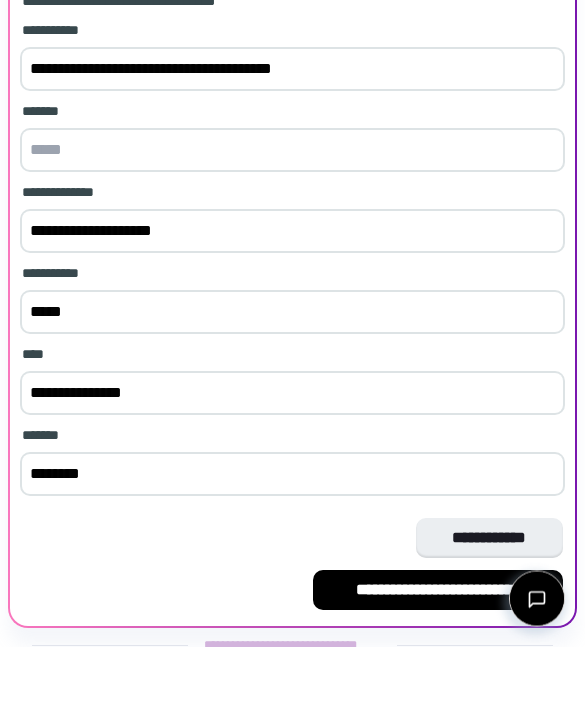 scroll, scrollTop: 246, scrollLeft: 0, axis: vertical 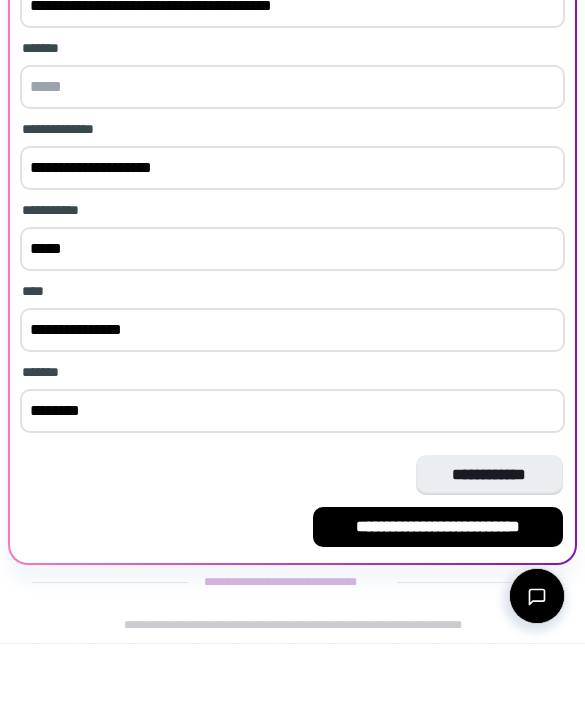 click on "**********" at bounding box center (438, 596) 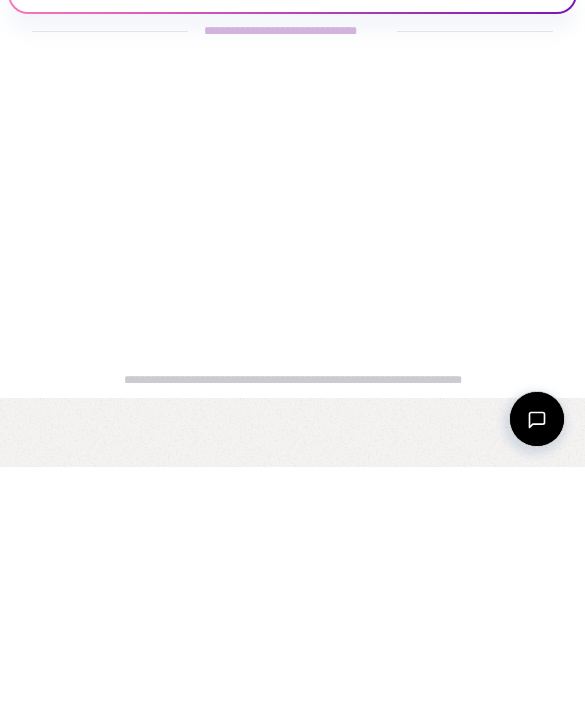 scroll, scrollTop: 0, scrollLeft: 0, axis: both 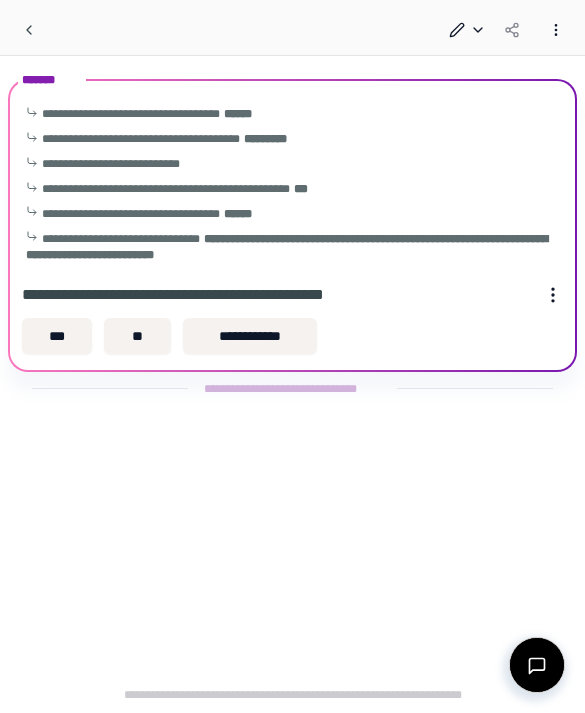 click on "***" at bounding box center (57, 336) 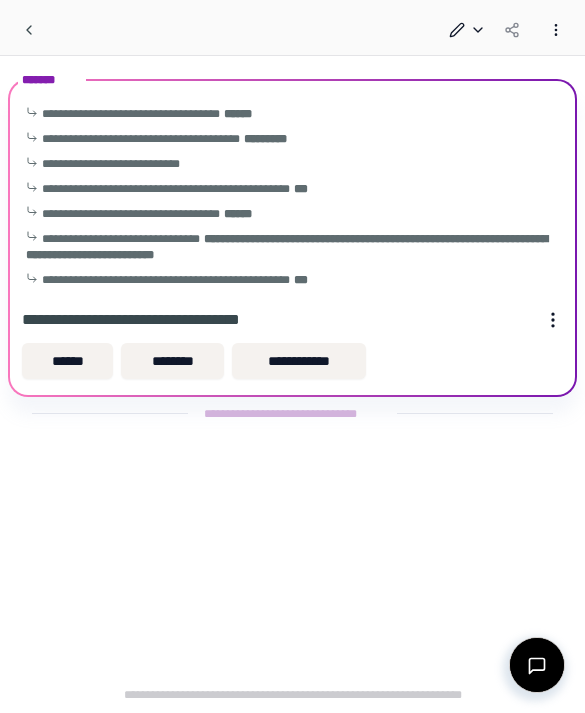 click on "******" at bounding box center (67, 361) 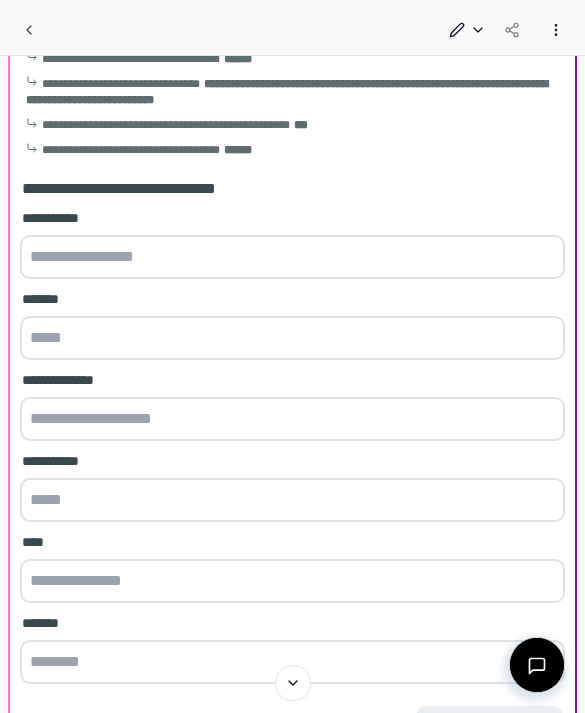 click at bounding box center [292, 257] 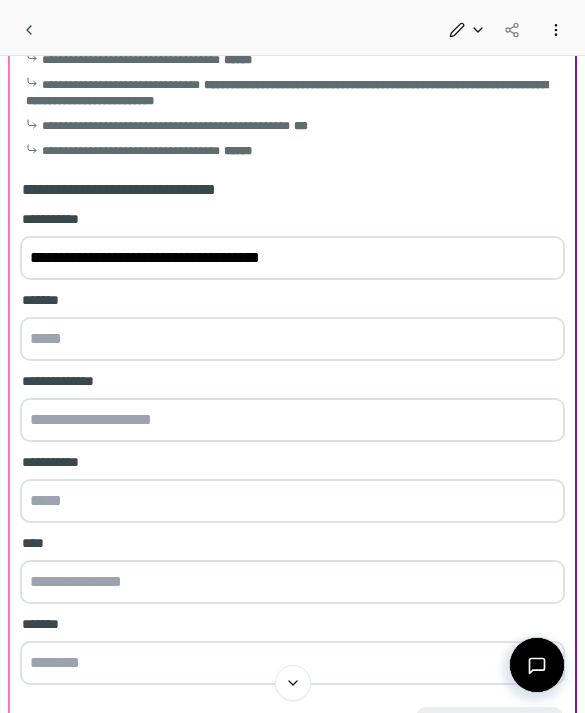 type on "**********" 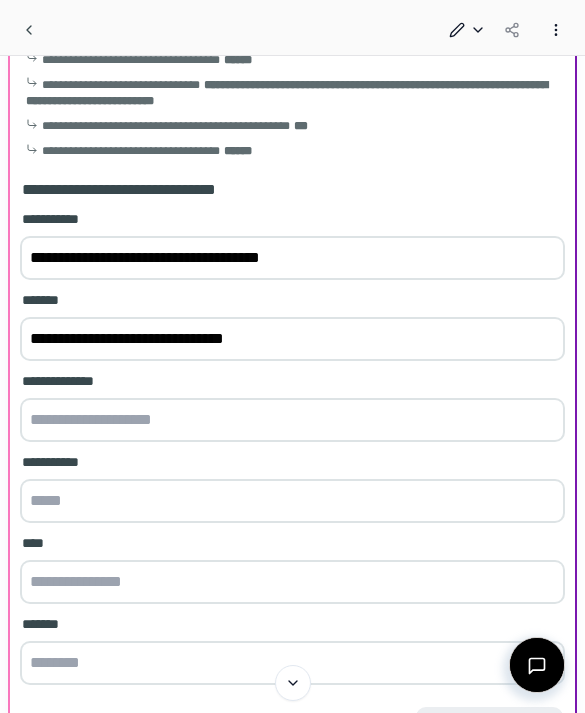 click at bounding box center (292, 420) 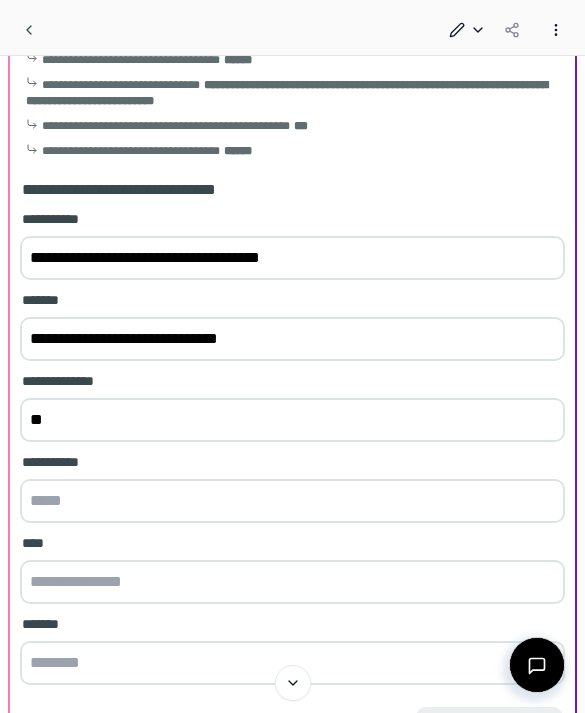type on "*" 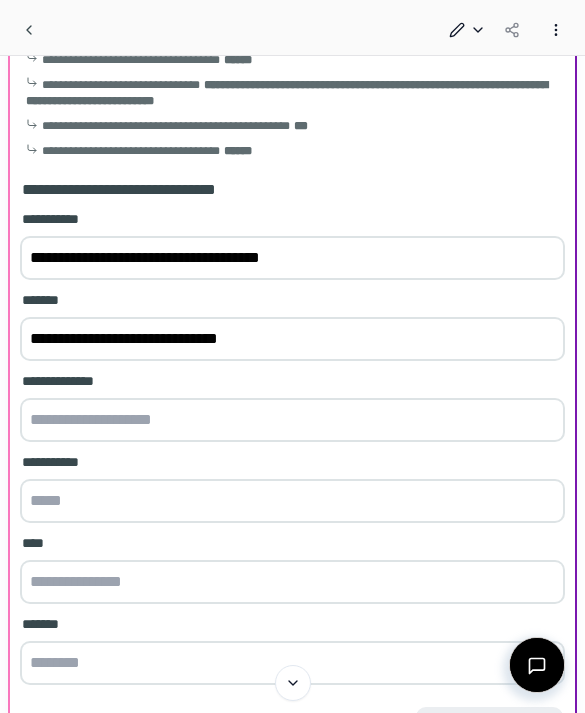 click on "**********" at bounding box center (292, 339) 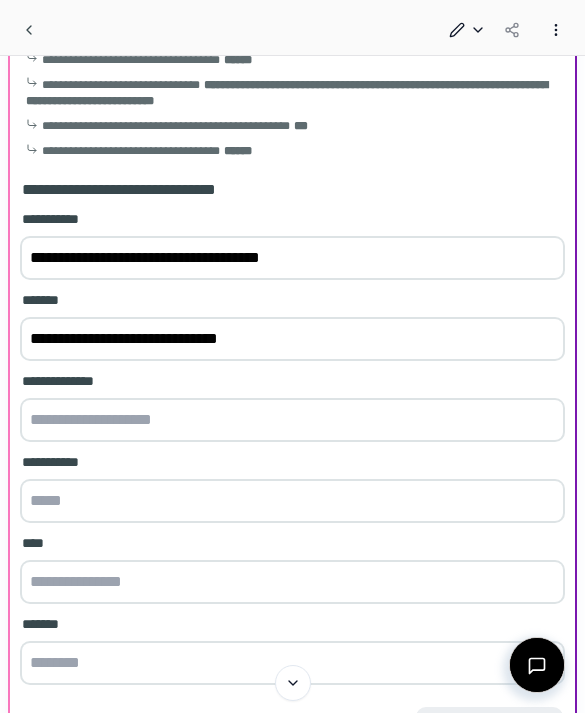 click at bounding box center [292, 420] 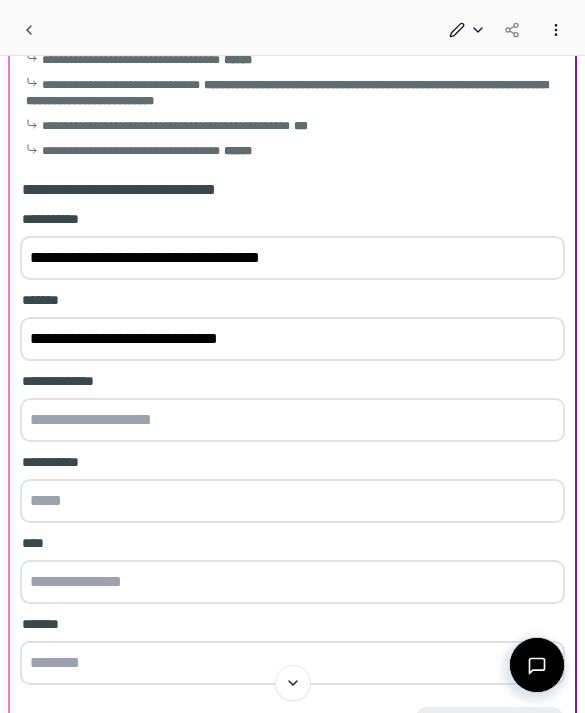 click at bounding box center (292, 420) 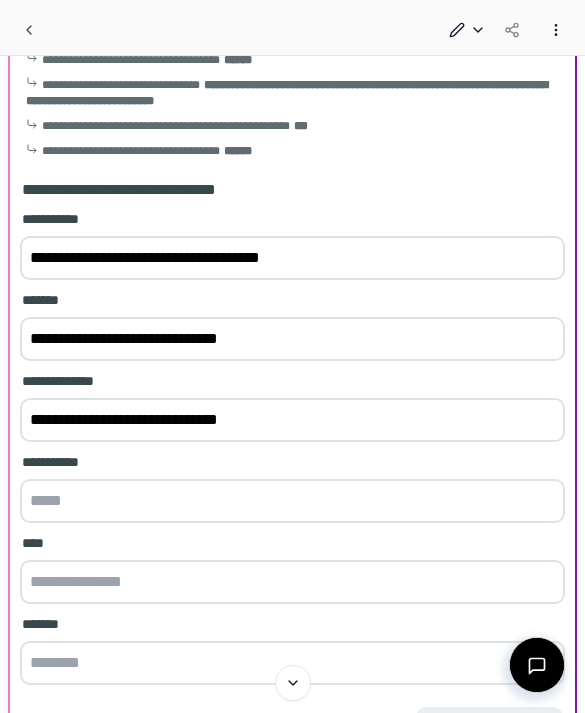type on "**********" 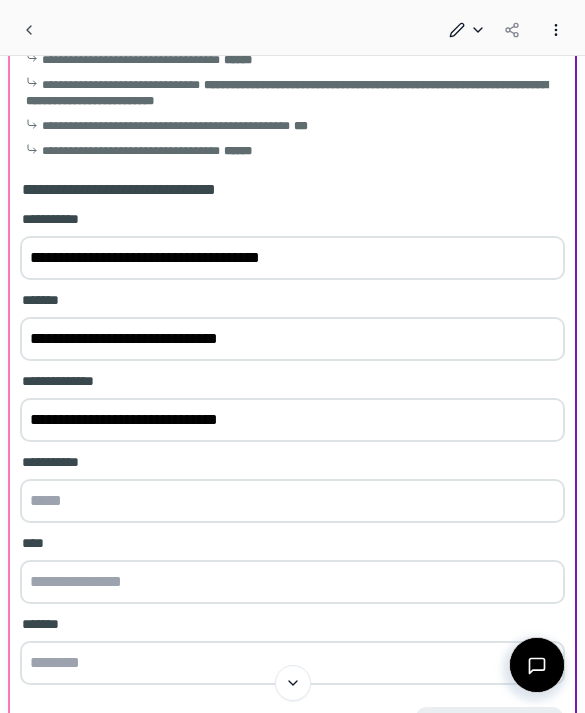 click on "**********" at bounding box center (292, 339) 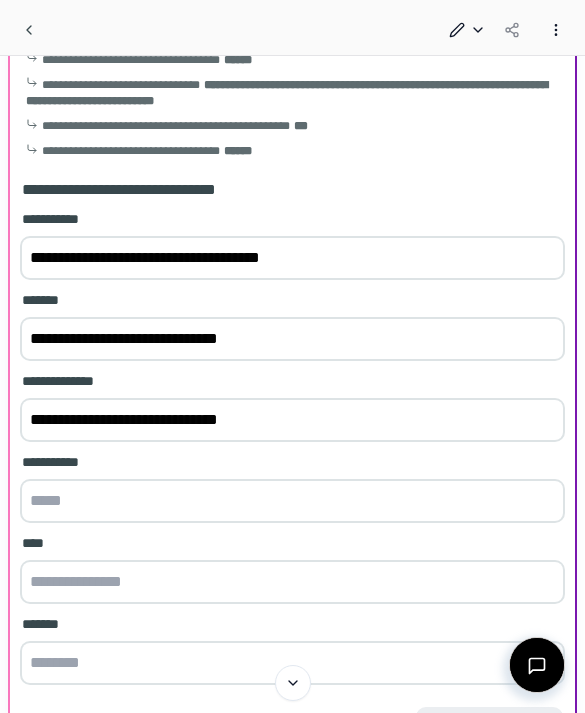 click on "**********" at bounding box center (292, 339) 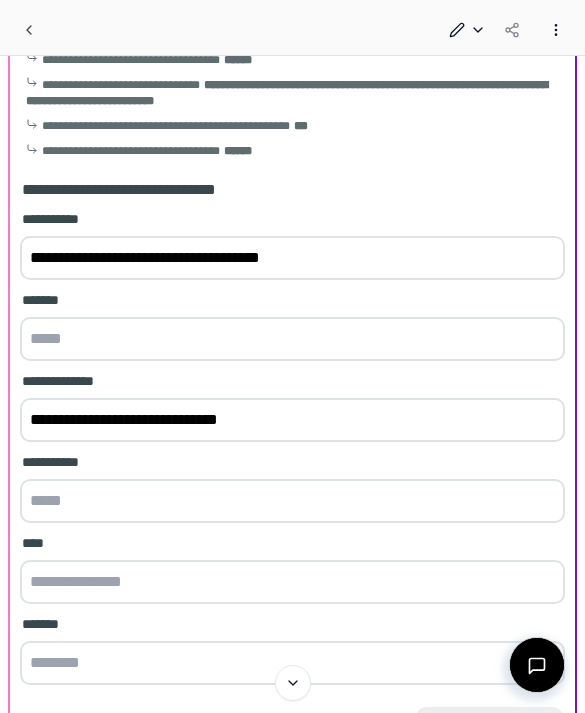 type 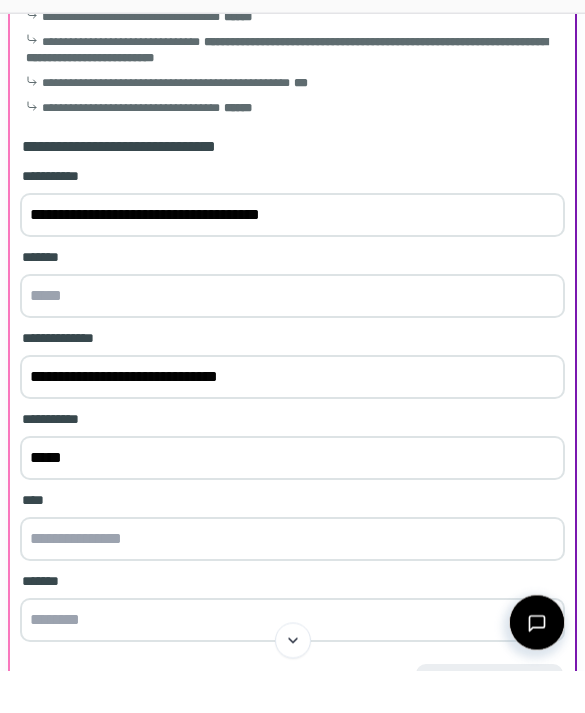 type on "*****" 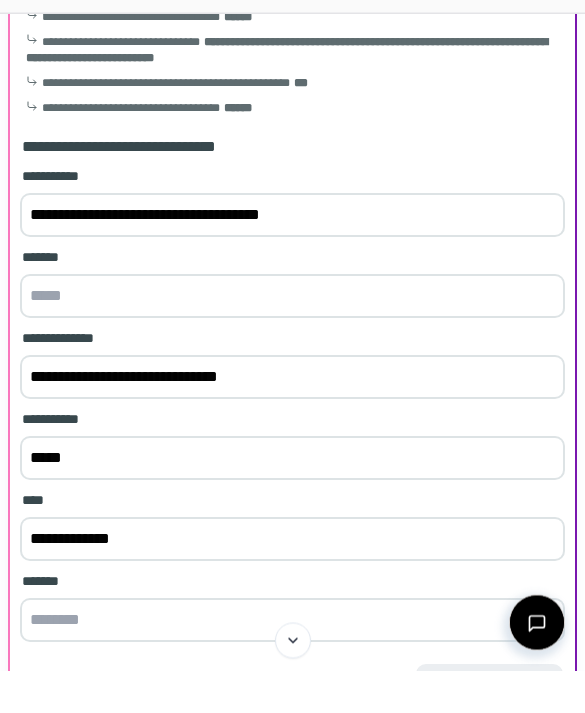 type on "**********" 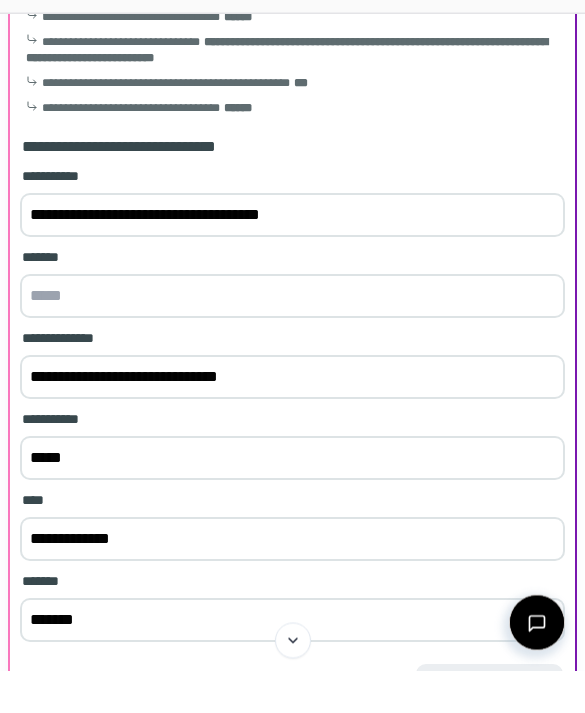 type on "********" 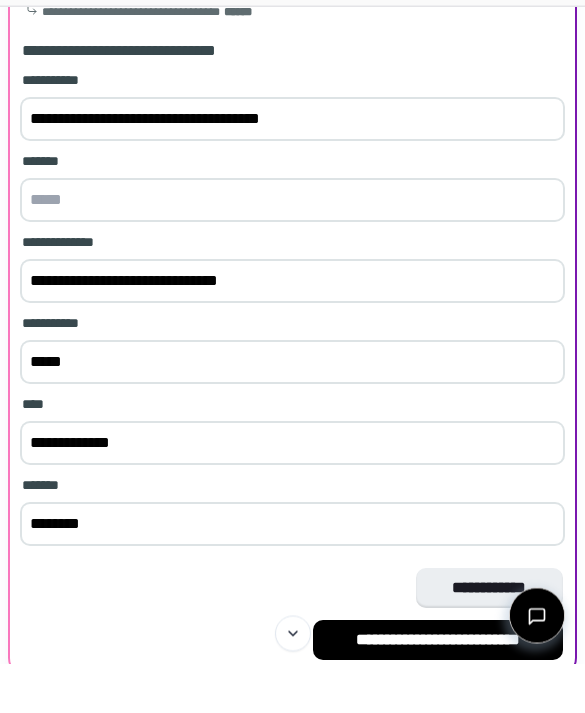 scroll, scrollTop: 287, scrollLeft: 0, axis: vertical 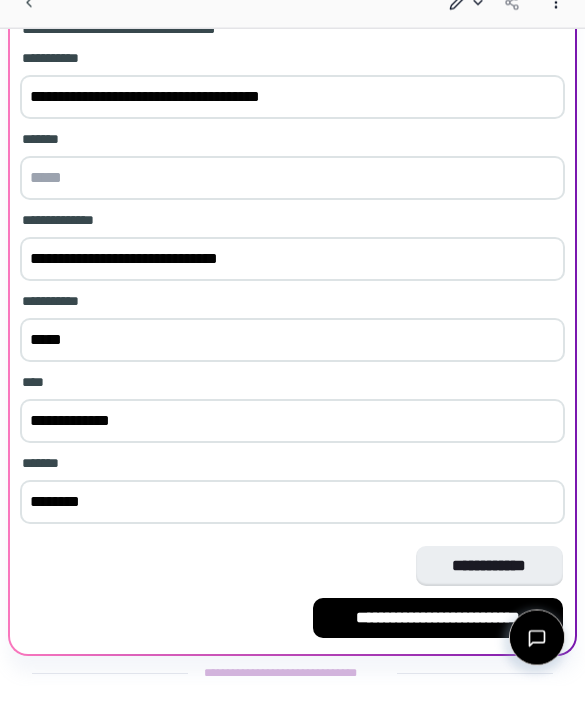 click on "**********" at bounding box center [438, 646] 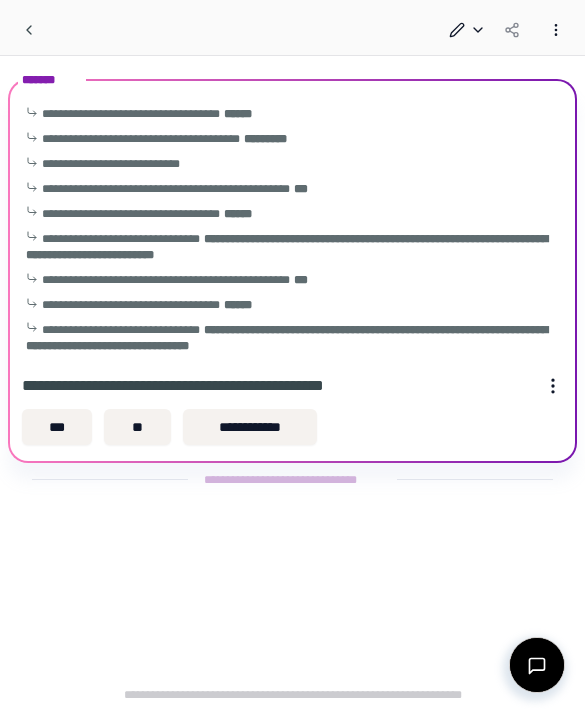 click on "**" at bounding box center (137, 427) 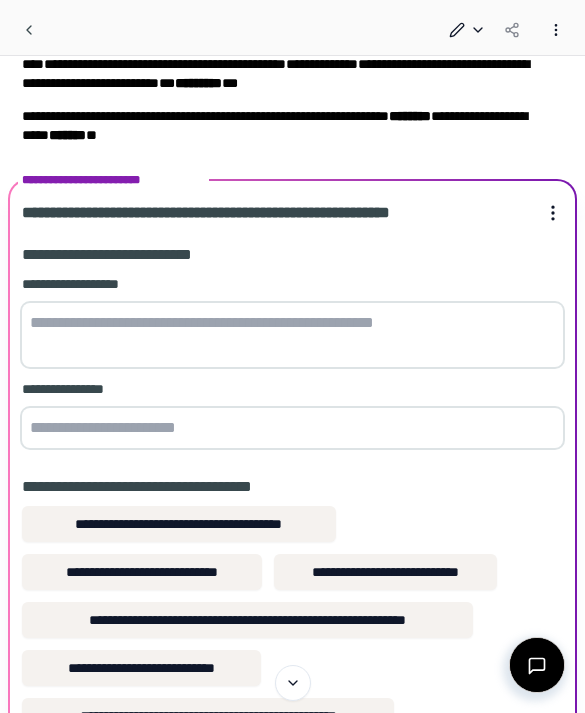 scroll, scrollTop: 172, scrollLeft: 0, axis: vertical 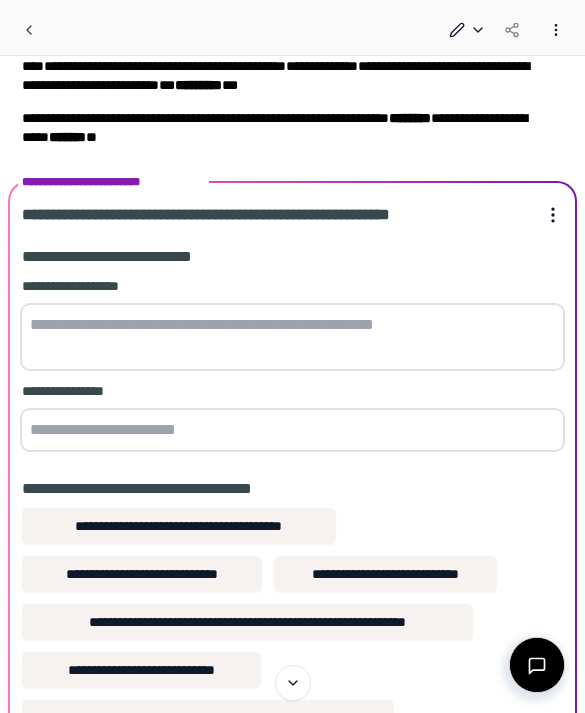 click at bounding box center [292, 430] 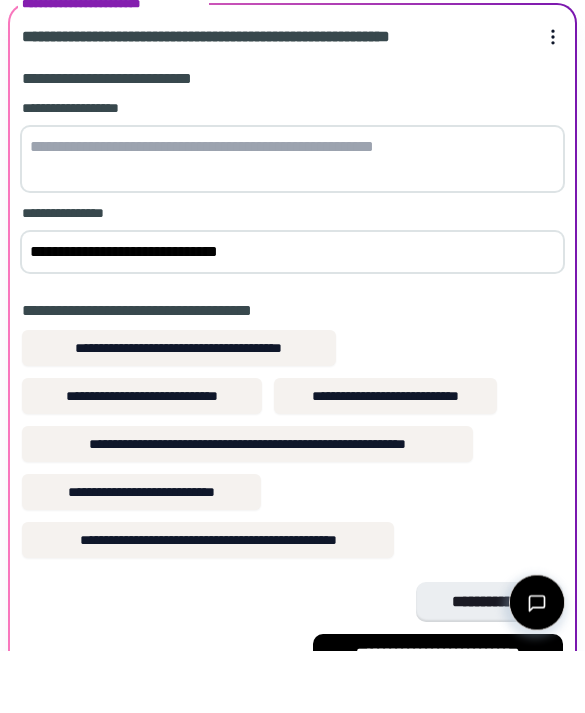scroll, scrollTop: 288, scrollLeft: 0, axis: vertical 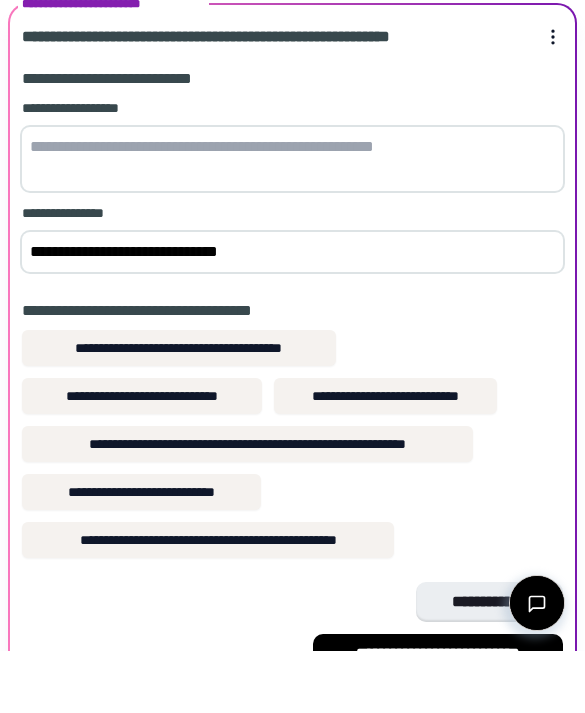 type on "**********" 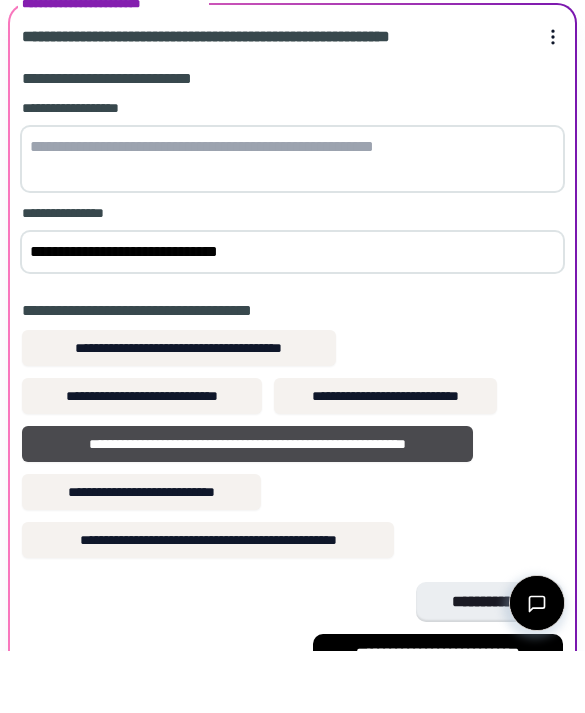 scroll, scrollTop: 343, scrollLeft: 0, axis: vertical 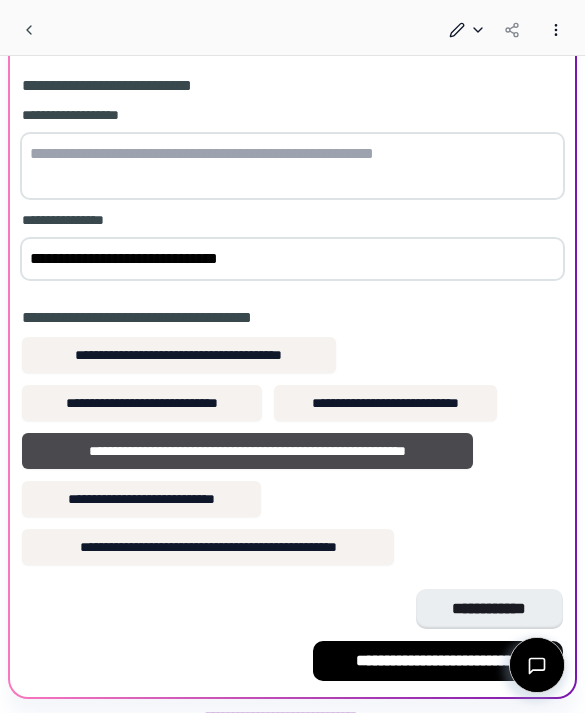 click on "**********" at bounding box center [438, 661] 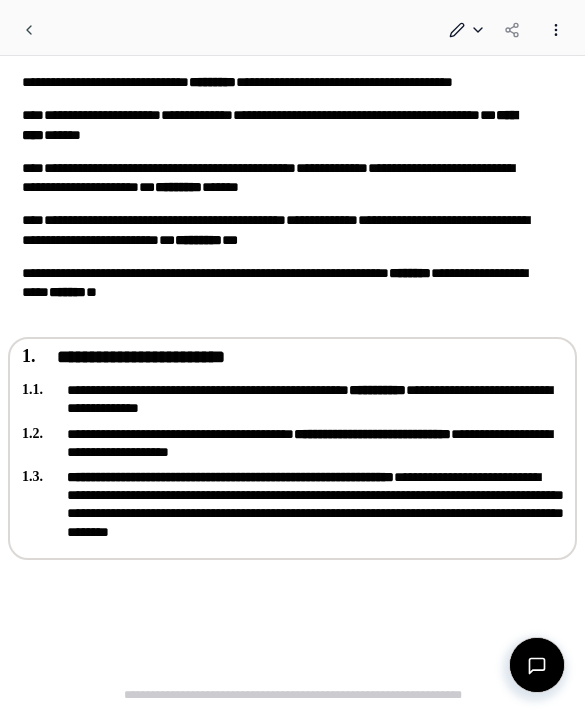 scroll, scrollTop: 21, scrollLeft: 0, axis: vertical 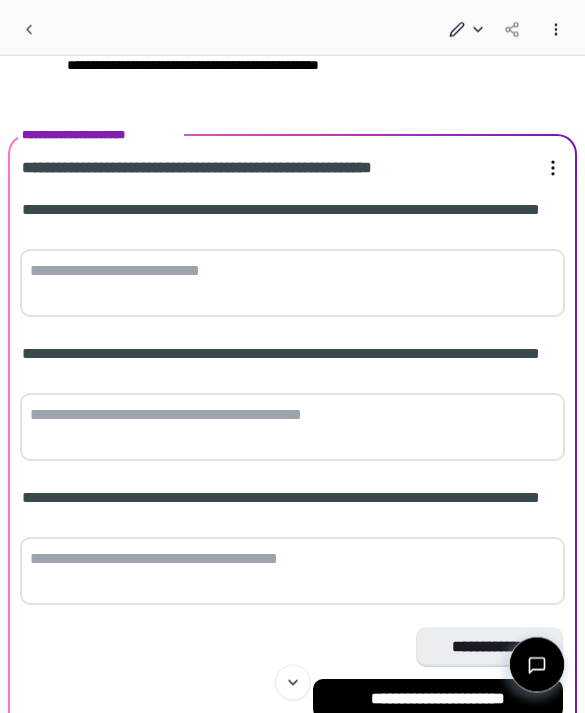 click at bounding box center (292, 284) 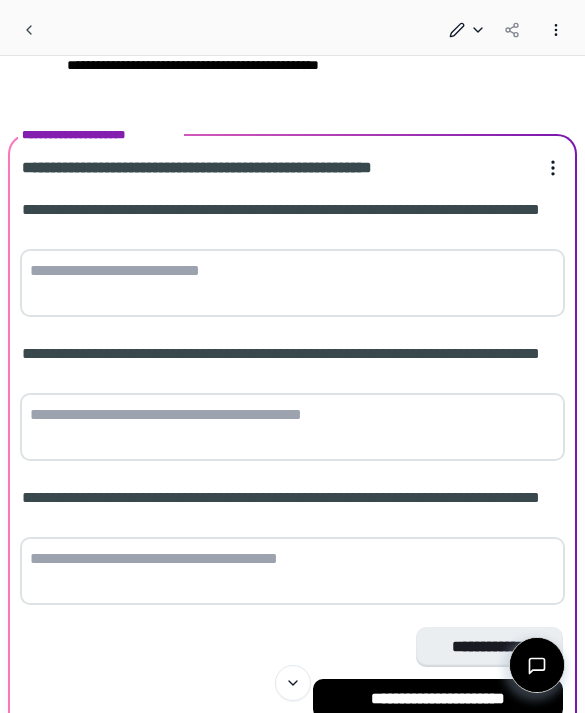 scroll, scrollTop: 481, scrollLeft: 0, axis: vertical 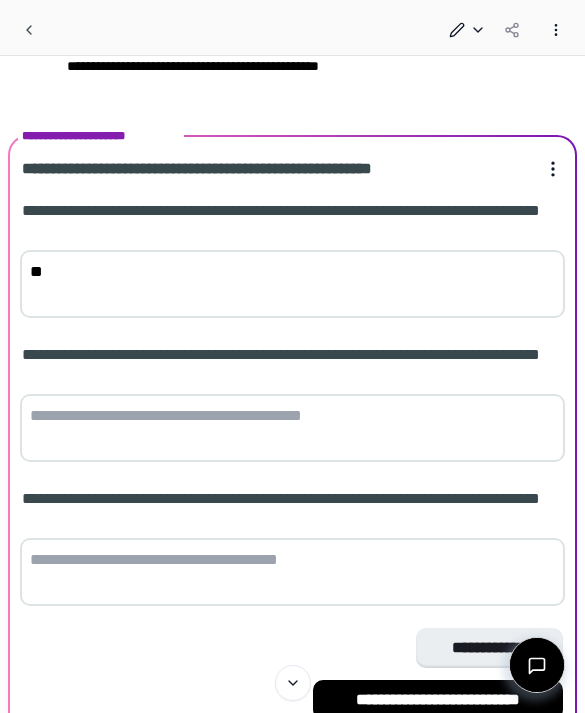 type on "*" 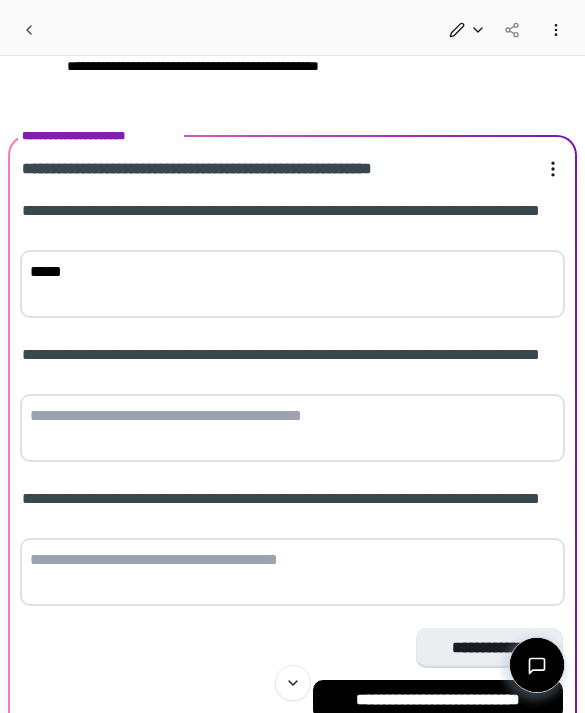 type on "*****" 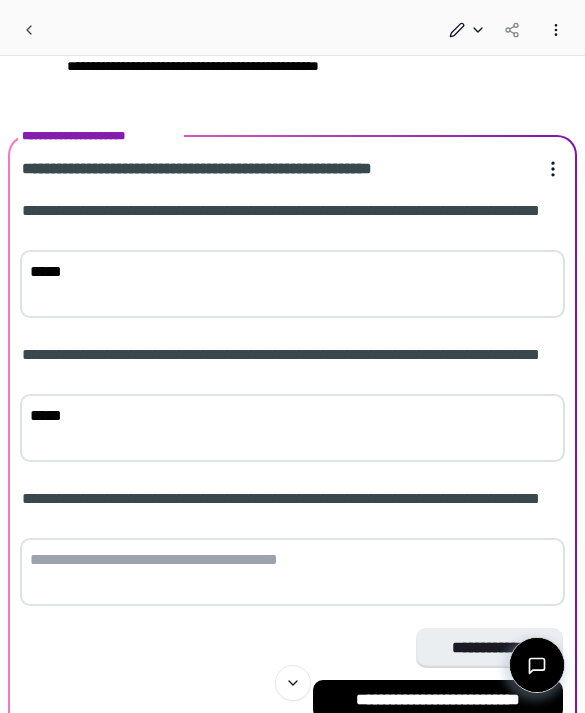 type on "*****" 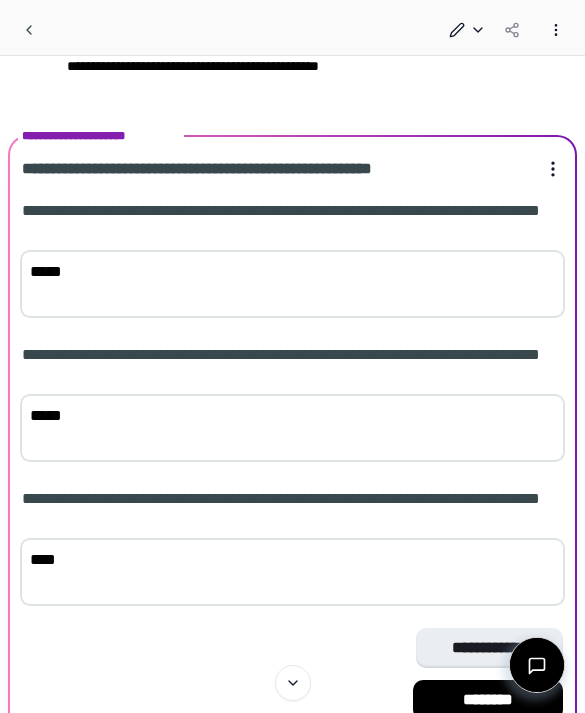 type on "*****" 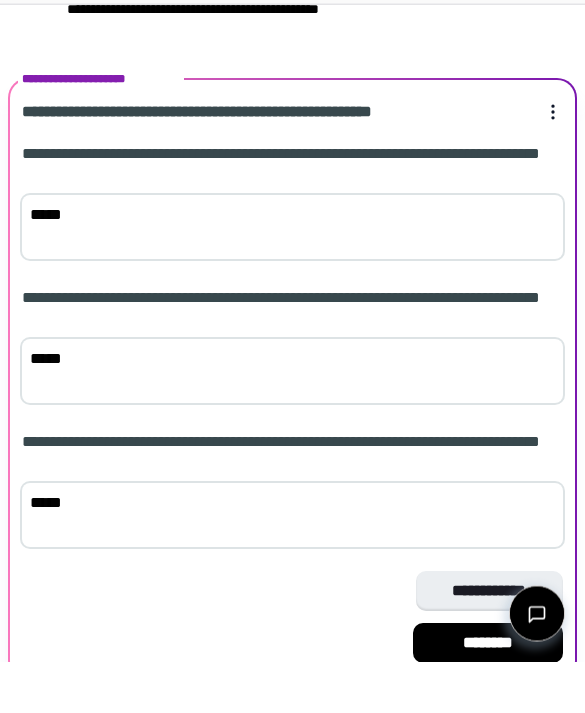 scroll, scrollTop: 488, scrollLeft: 0, axis: vertical 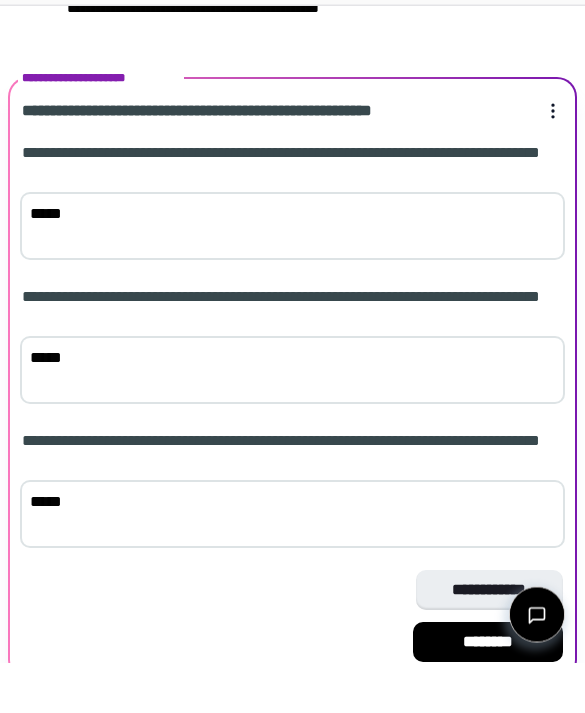 click on "********" at bounding box center [488, 693] 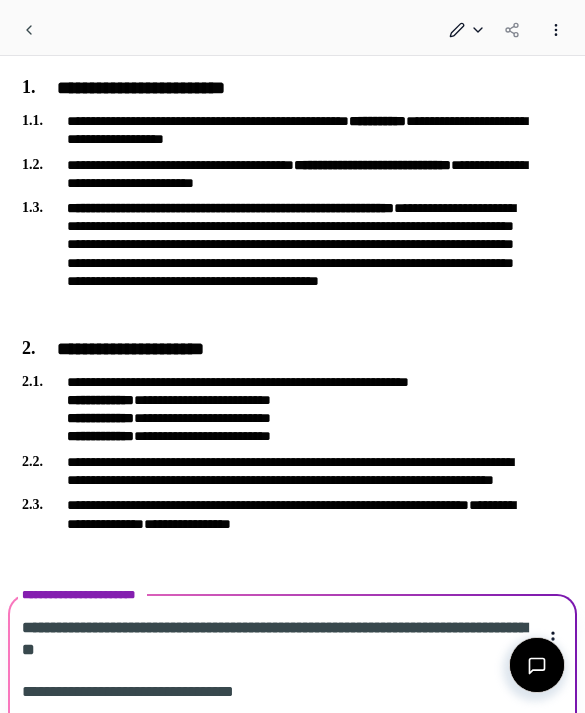 scroll, scrollTop: 721, scrollLeft: 0, axis: vertical 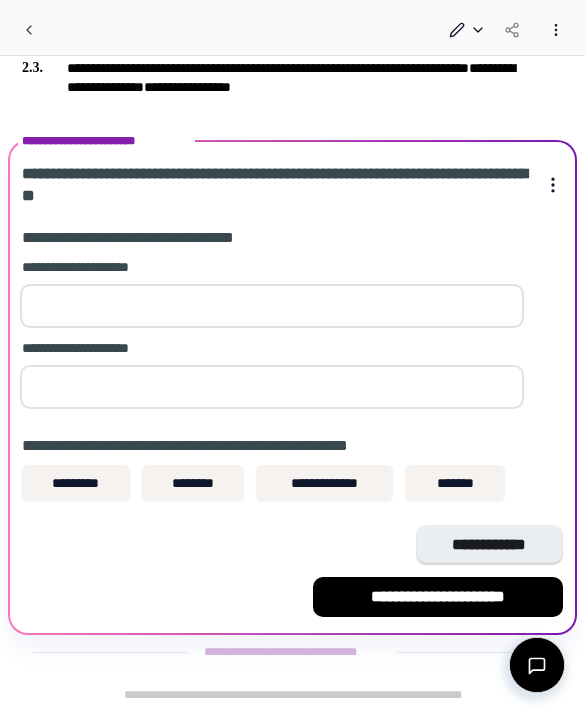 click at bounding box center (272, 306) 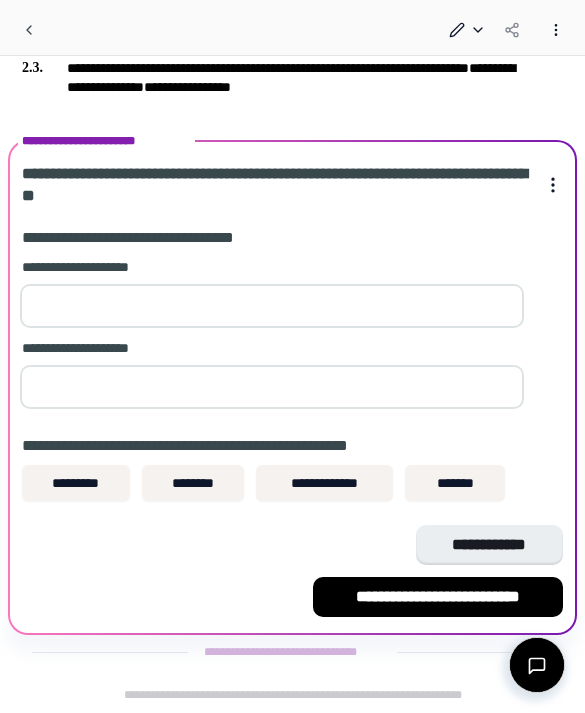 type on "**" 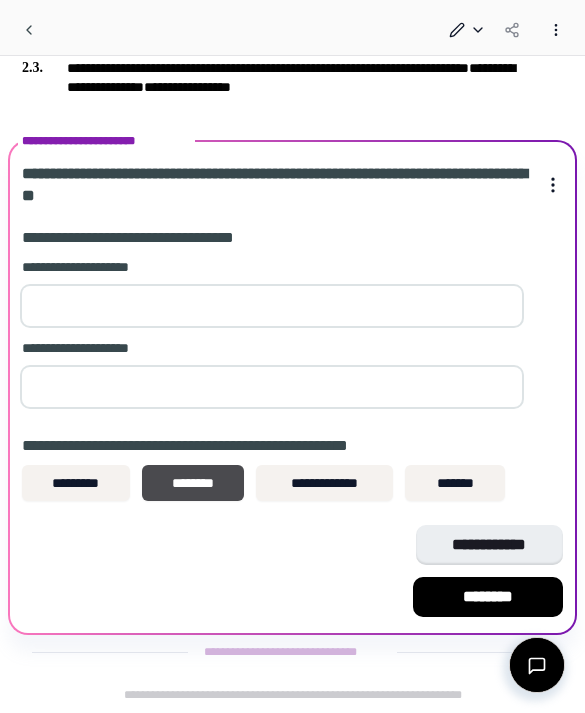 click on "********" at bounding box center [488, 597] 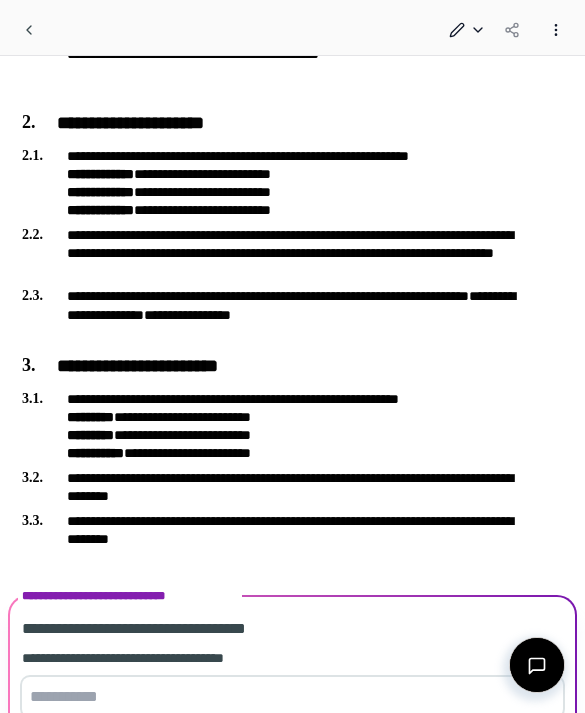 scroll, scrollTop: 786, scrollLeft: 0, axis: vertical 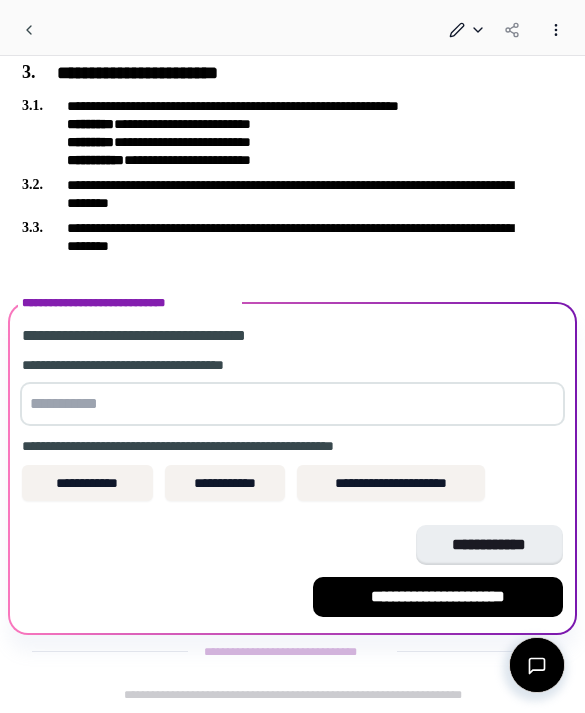click on "**********" at bounding box center [225, 483] 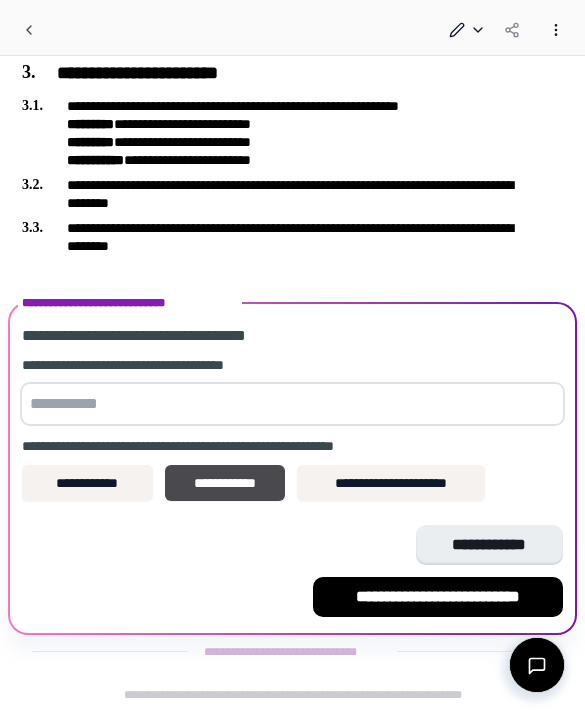 click on "**********" at bounding box center [438, 597] 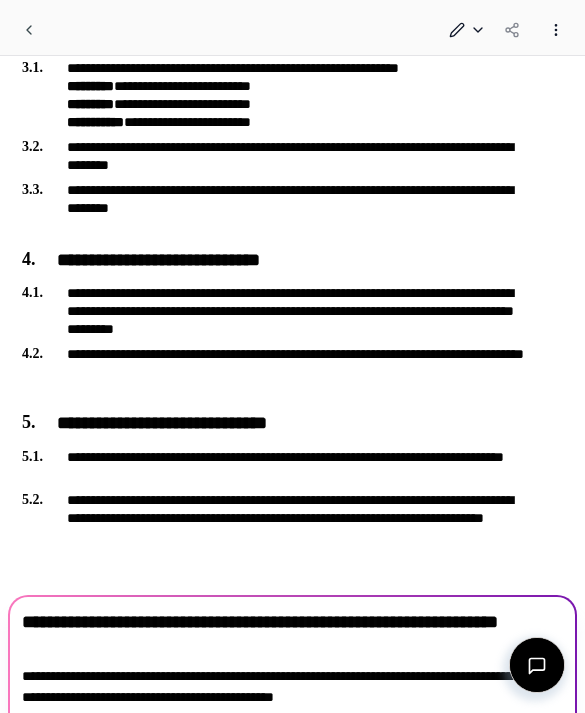 scroll, scrollTop: 967, scrollLeft: 0, axis: vertical 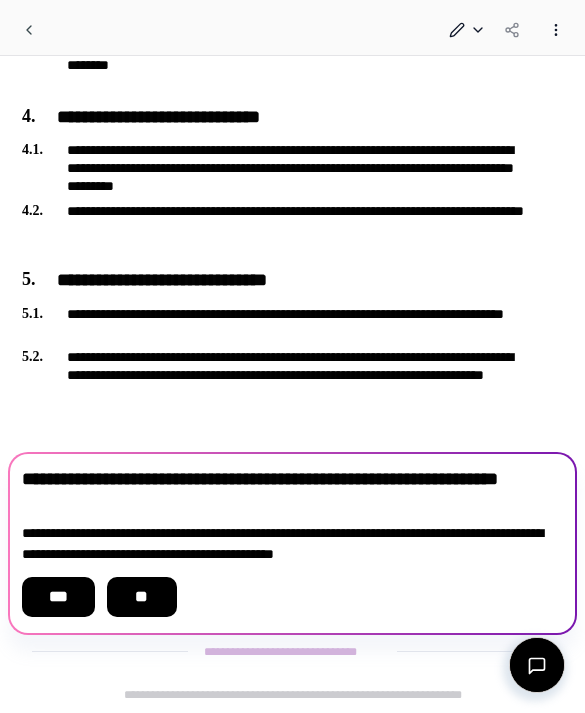 click on "**" at bounding box center [142, 597] 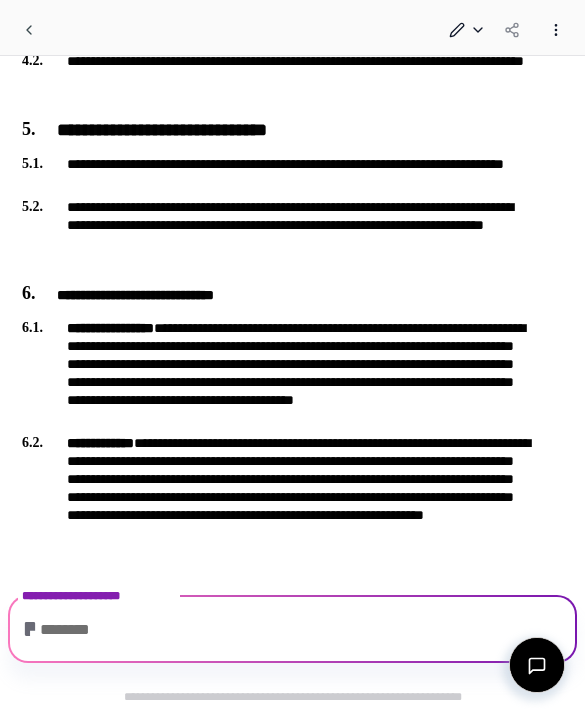 scroll, scrollTop: 1326, scrollLeft: 0, axis: vertical 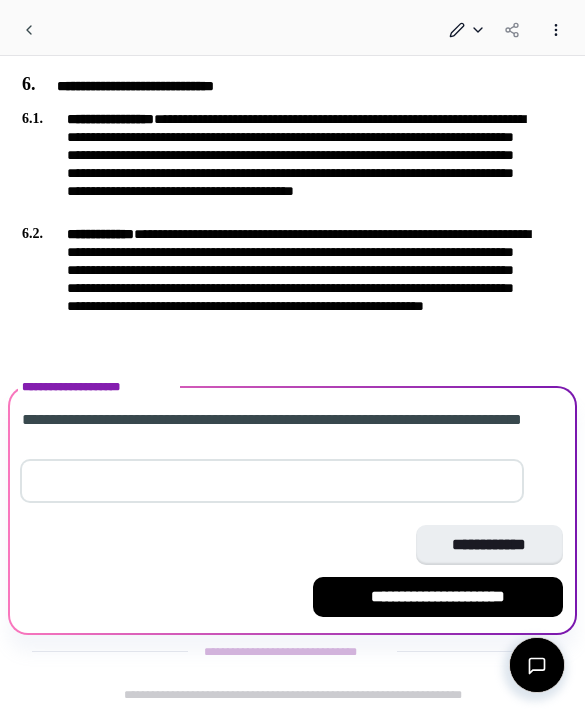 click at bounding box center (272, 481) 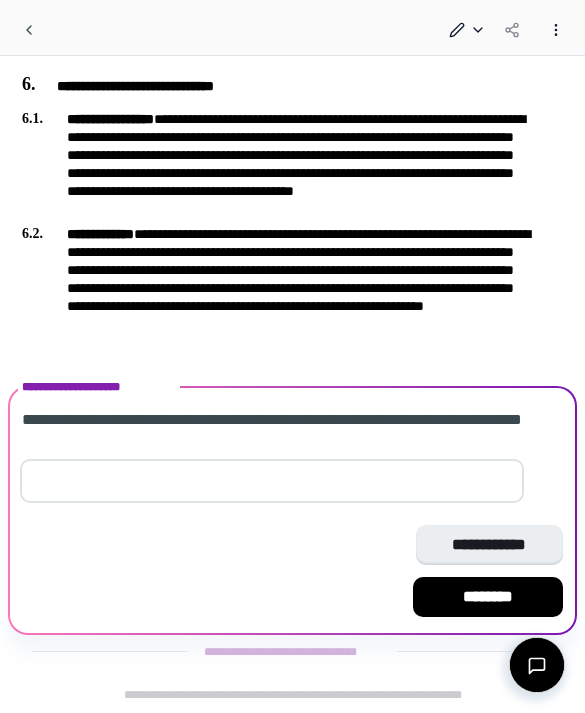 click on "********" at bounding box center (488, 597) 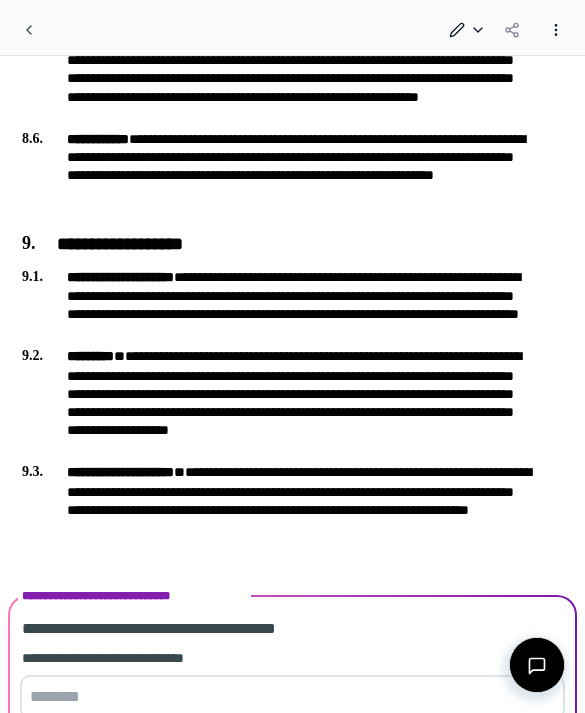 scroll, scrollTop: 2637, scrollLeft: 0, axis: vertical 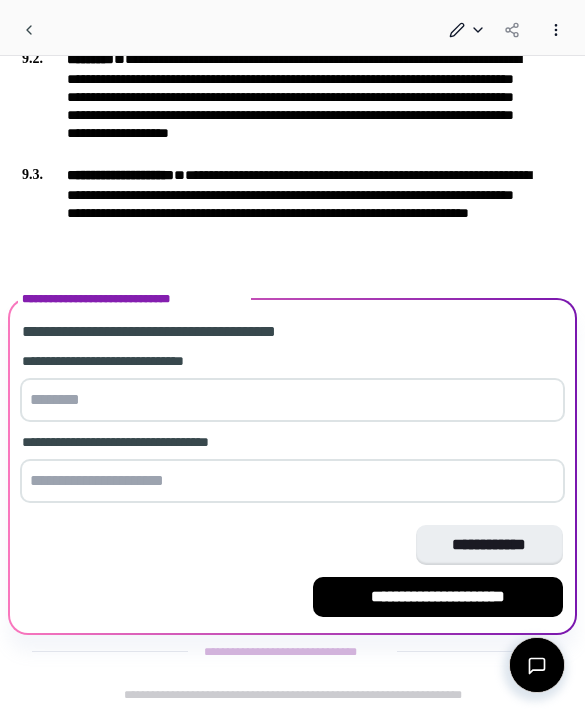 click at bounding box center (292, 400) 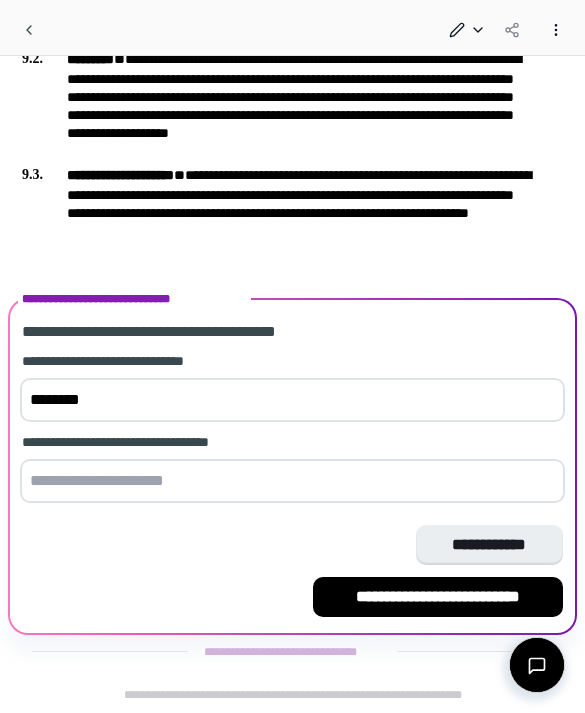 type on "********" 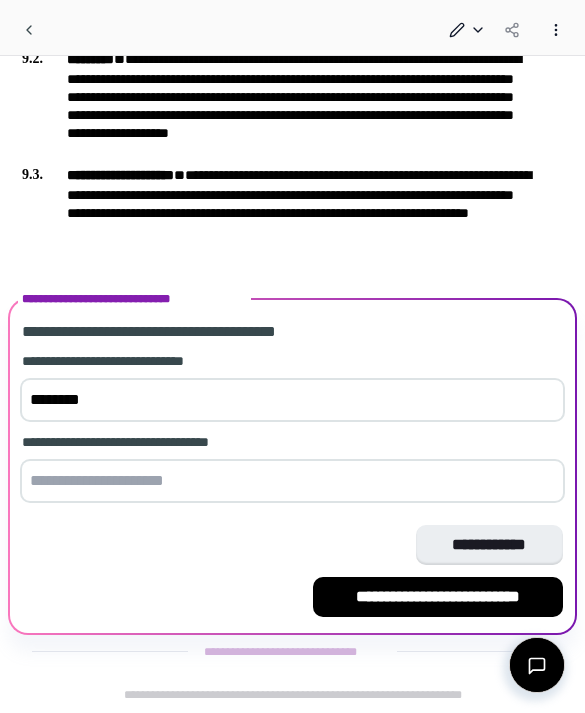 click on "**********" at bounding box center [292, 470] 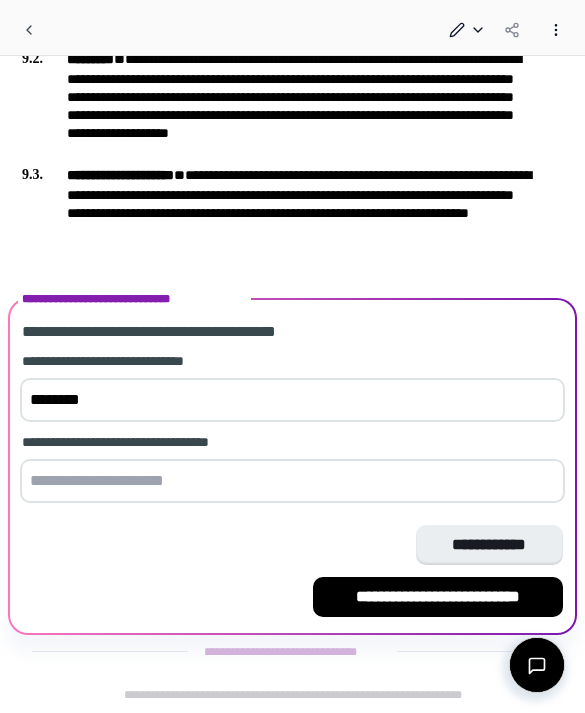 click at bounding box center [292, 481] 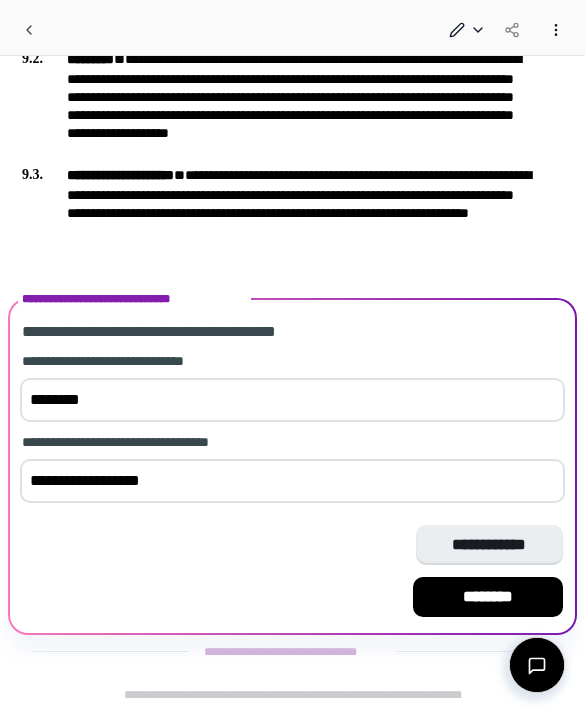 type on "**********" 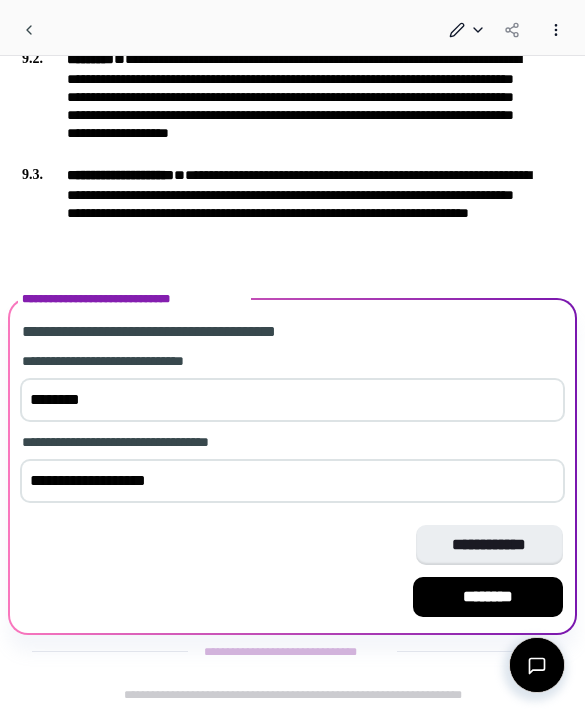 click on "********" at bounding box center [488, 597] 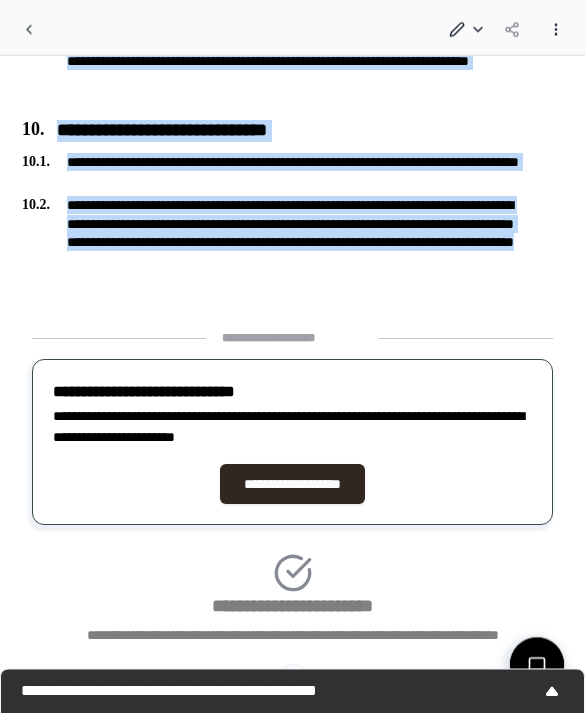 scroll, scrollTop: 2820, scrollLeft: 0, axis: vertical 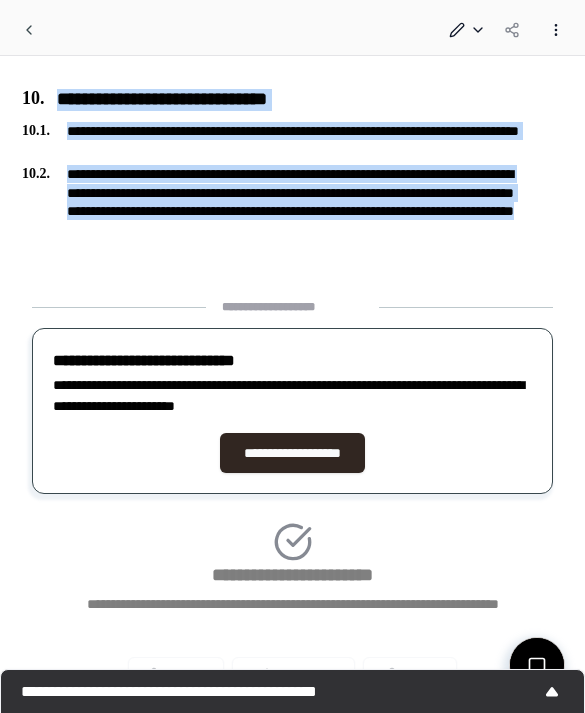 click on "**********" at bounding box center [292, 503] 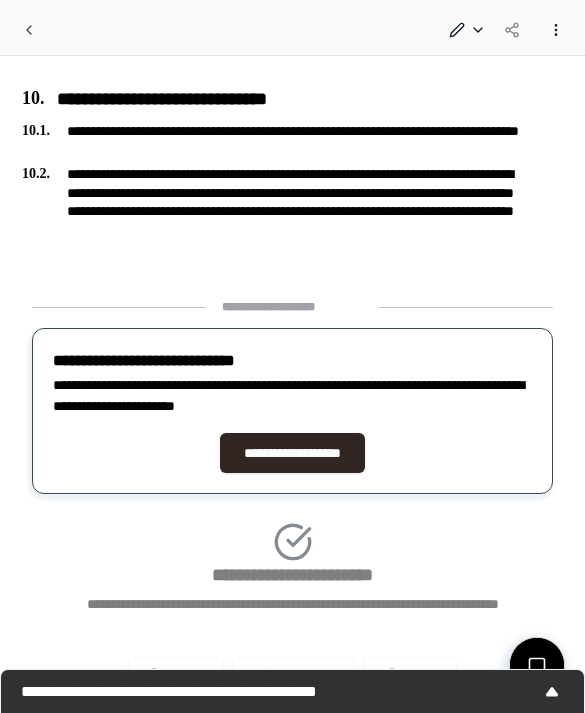 click on "**********" at bounding box center (293, 453) 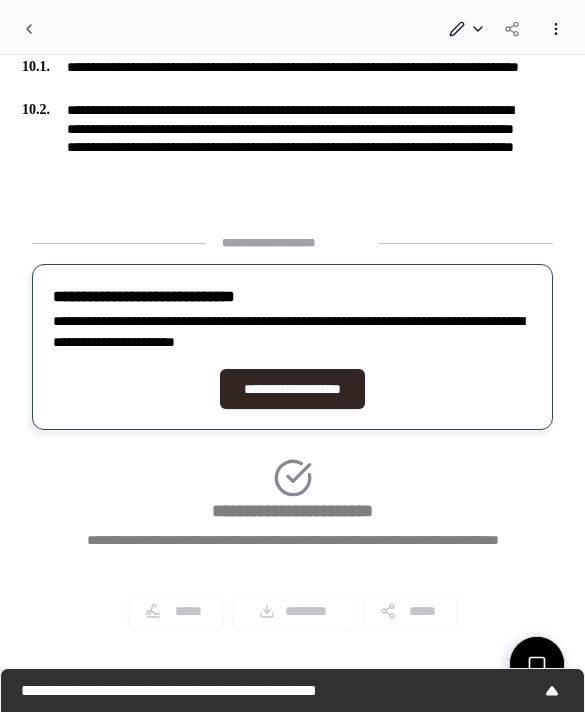 scroll, scrollTop: 2884, scrollLeft: 0, axis: vertical 